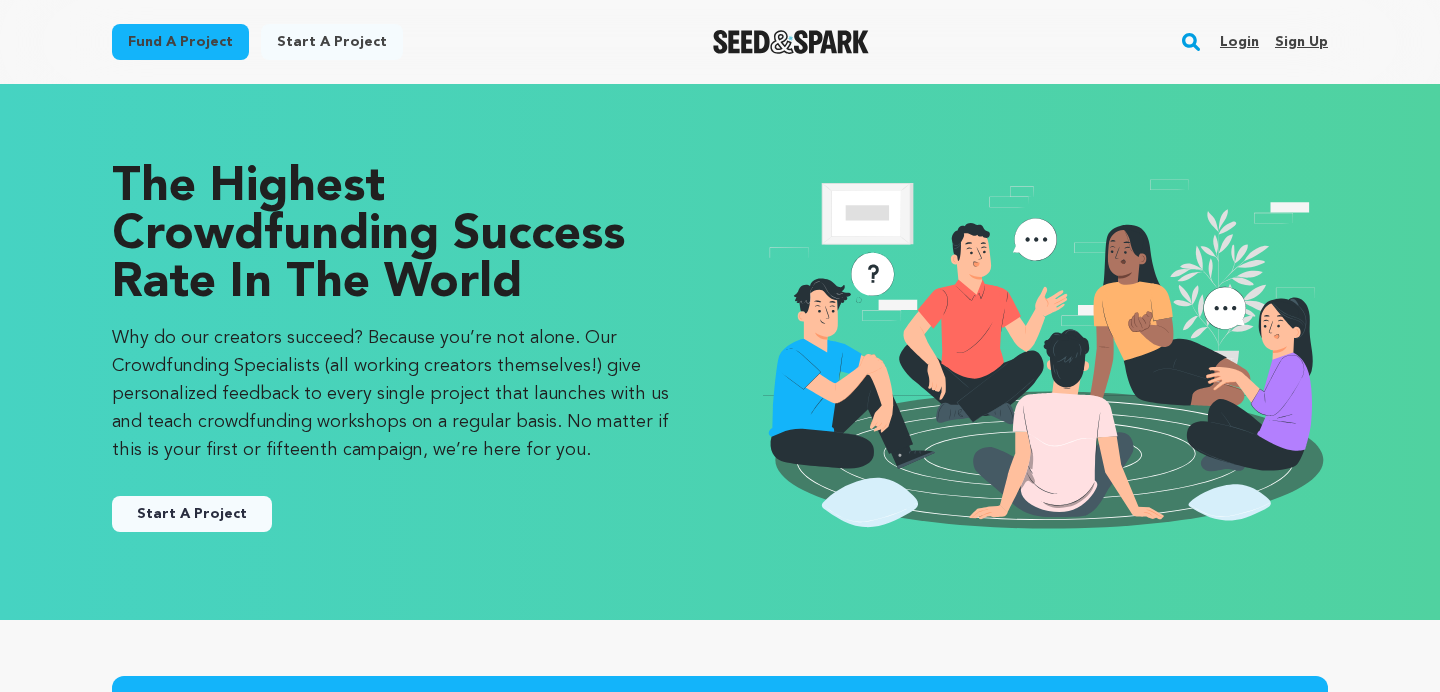 scroll, scrollTop: 0, scrollLeft: 0, axis: both 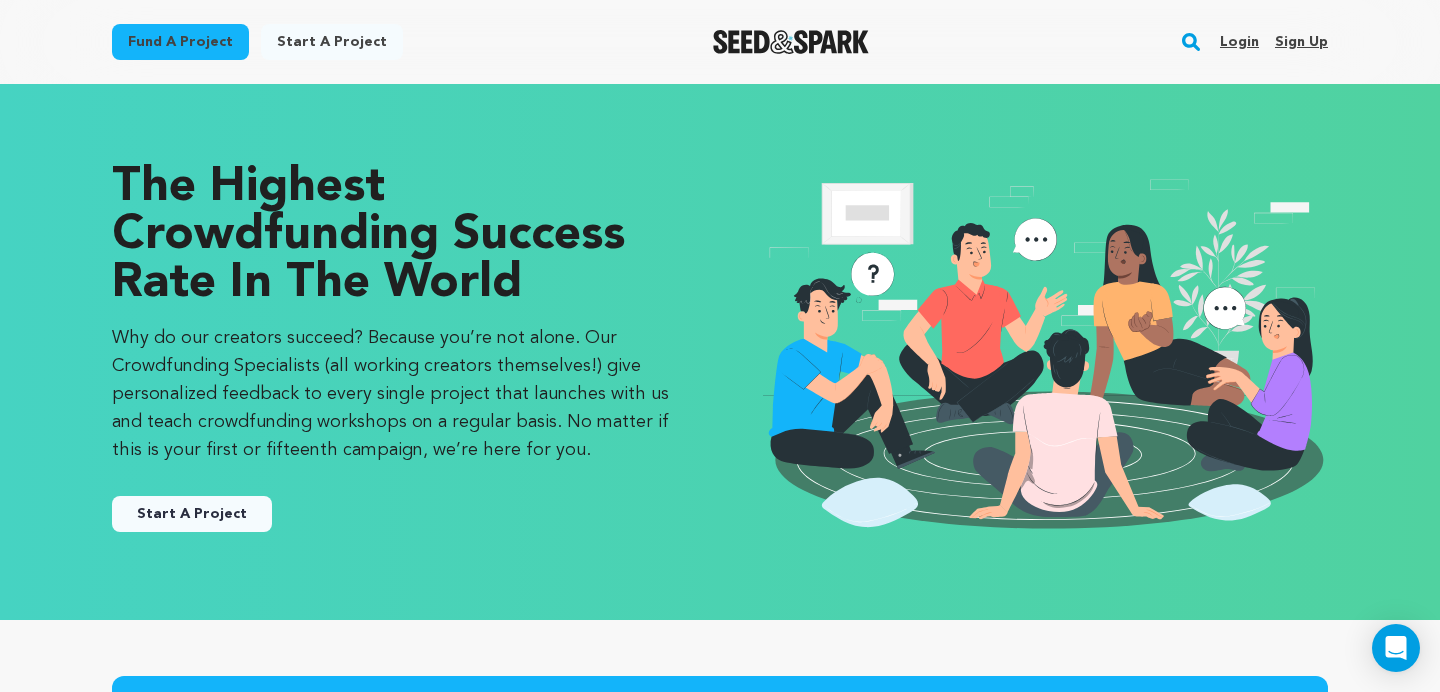 click on "Login" at bounding box center [1239, 42] 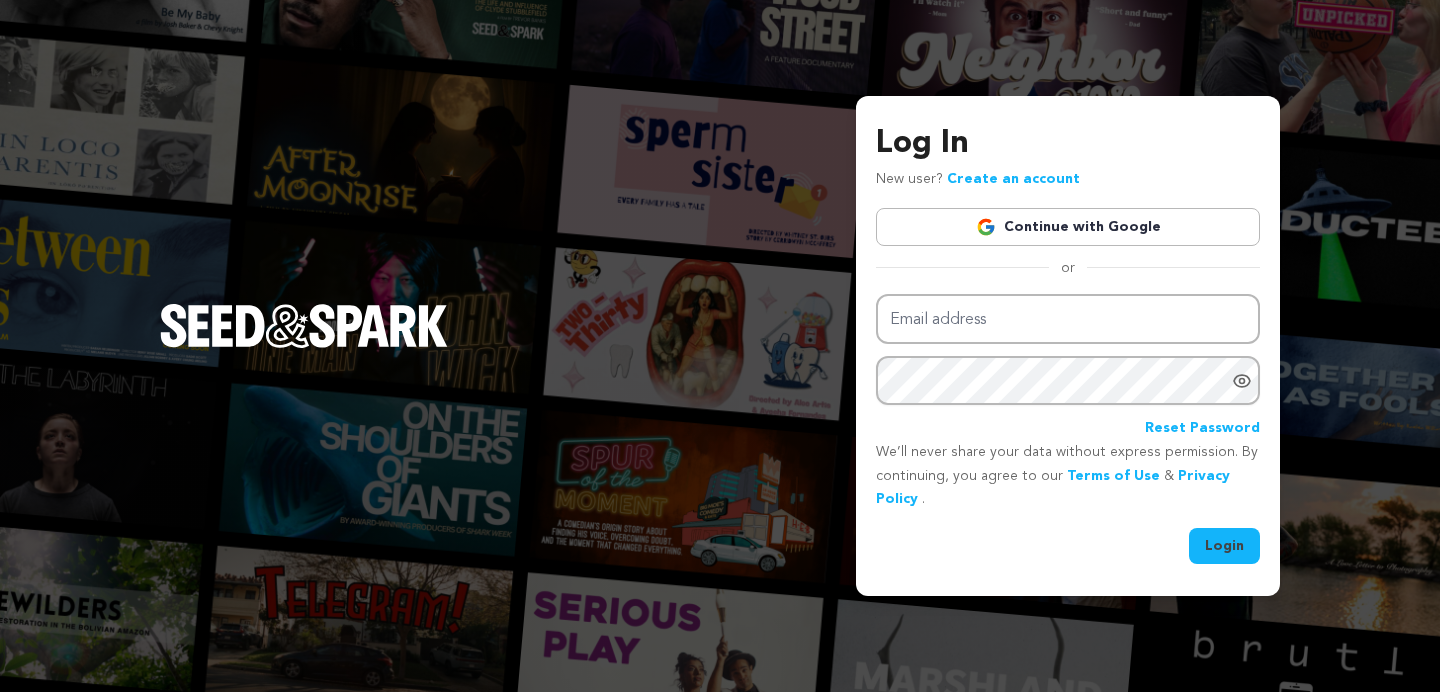 scroll, scrollTop: 0, scrollLeft: 0, axis: both 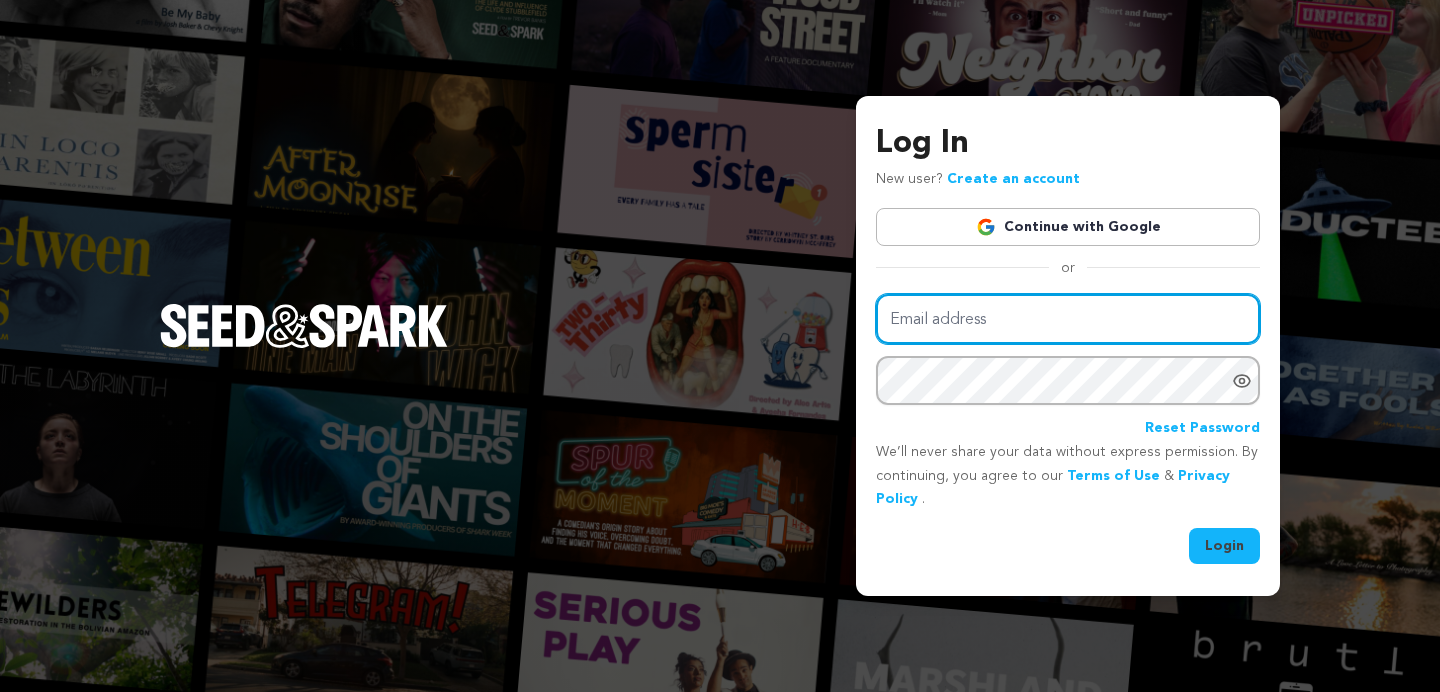 click on "Email address" at bounding box center [1068, 319] 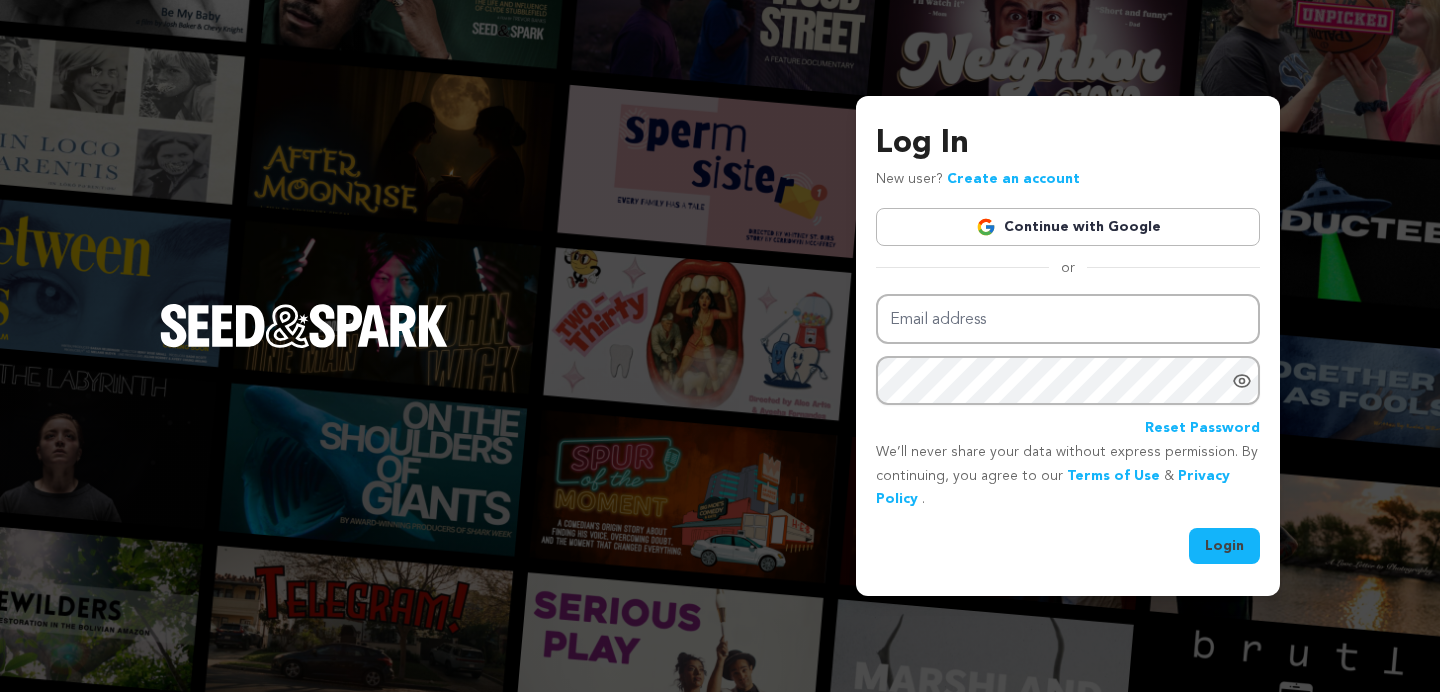 type on "michael@pinkhouse.la" 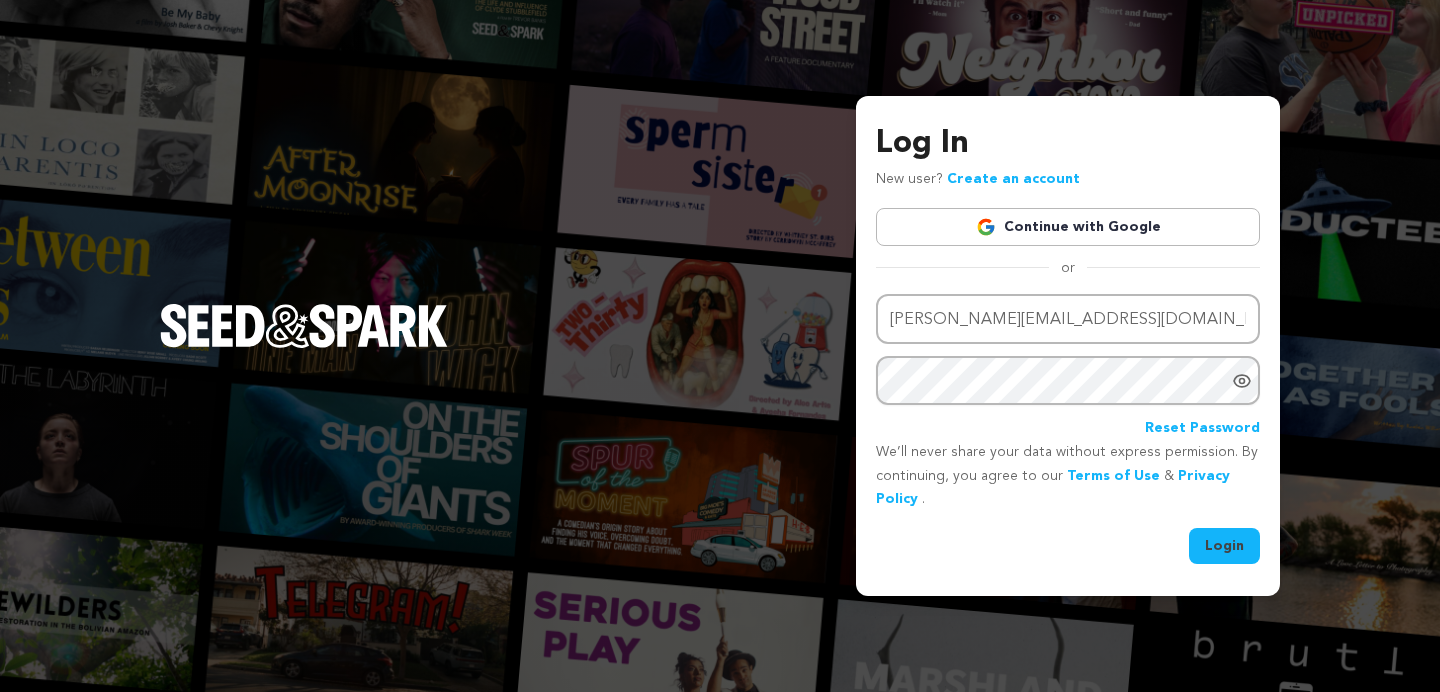 click on "Login" at bounding box center [1224, 546] 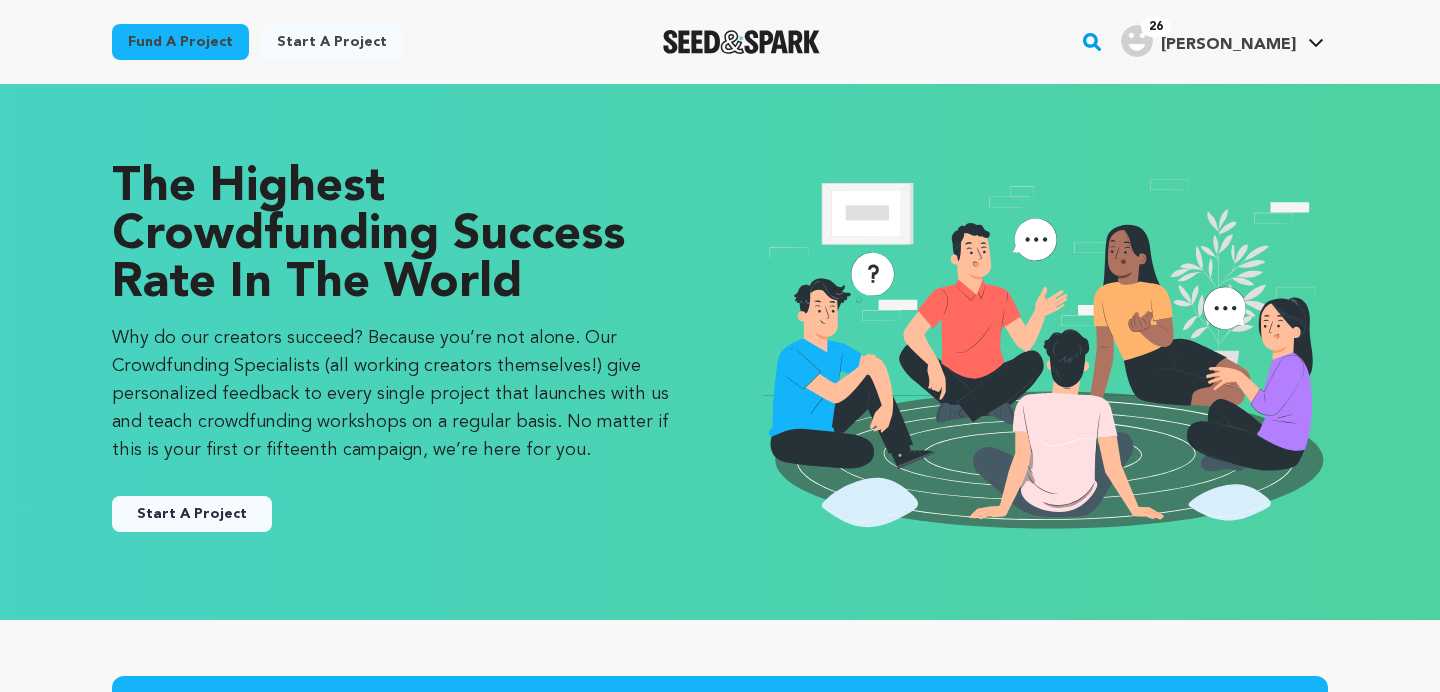 scroll, scrollTop: 0, scrollLeft: 0, axis: both 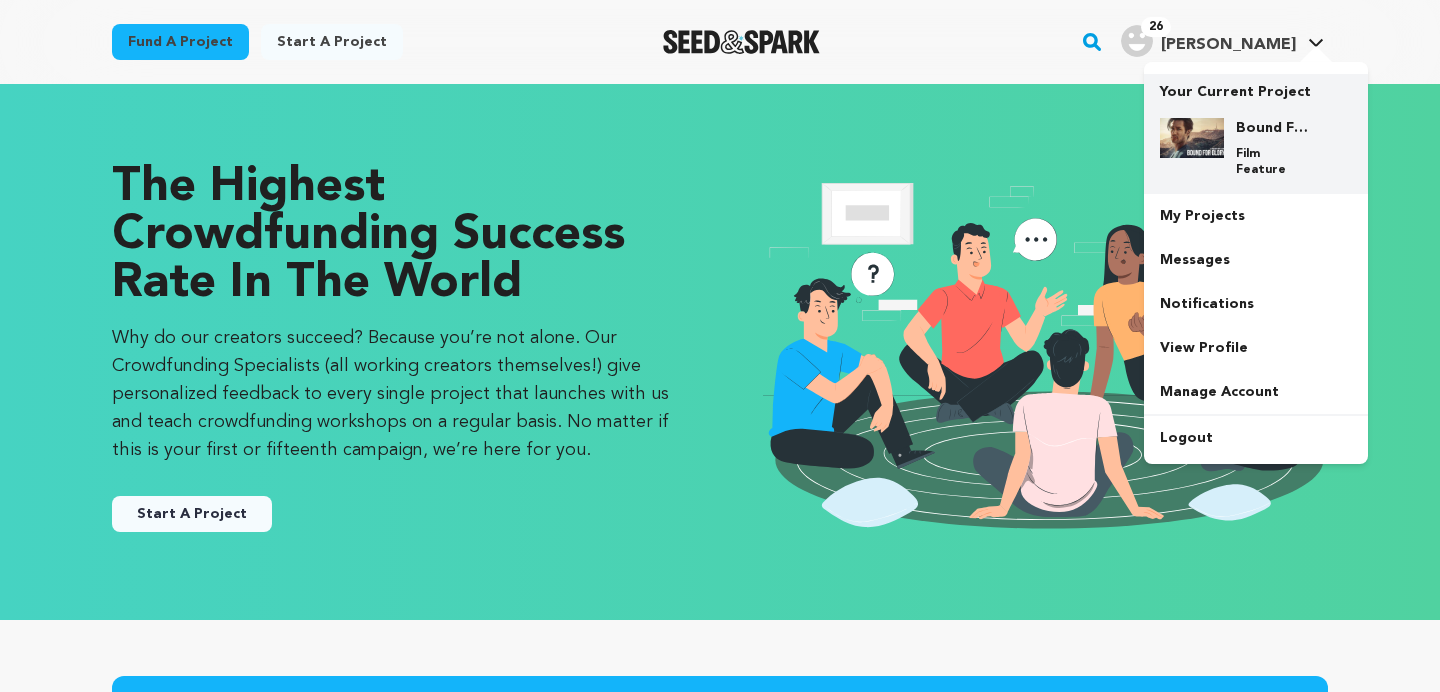 click on "Bound For Glory" at bounding box center [1272, 128] 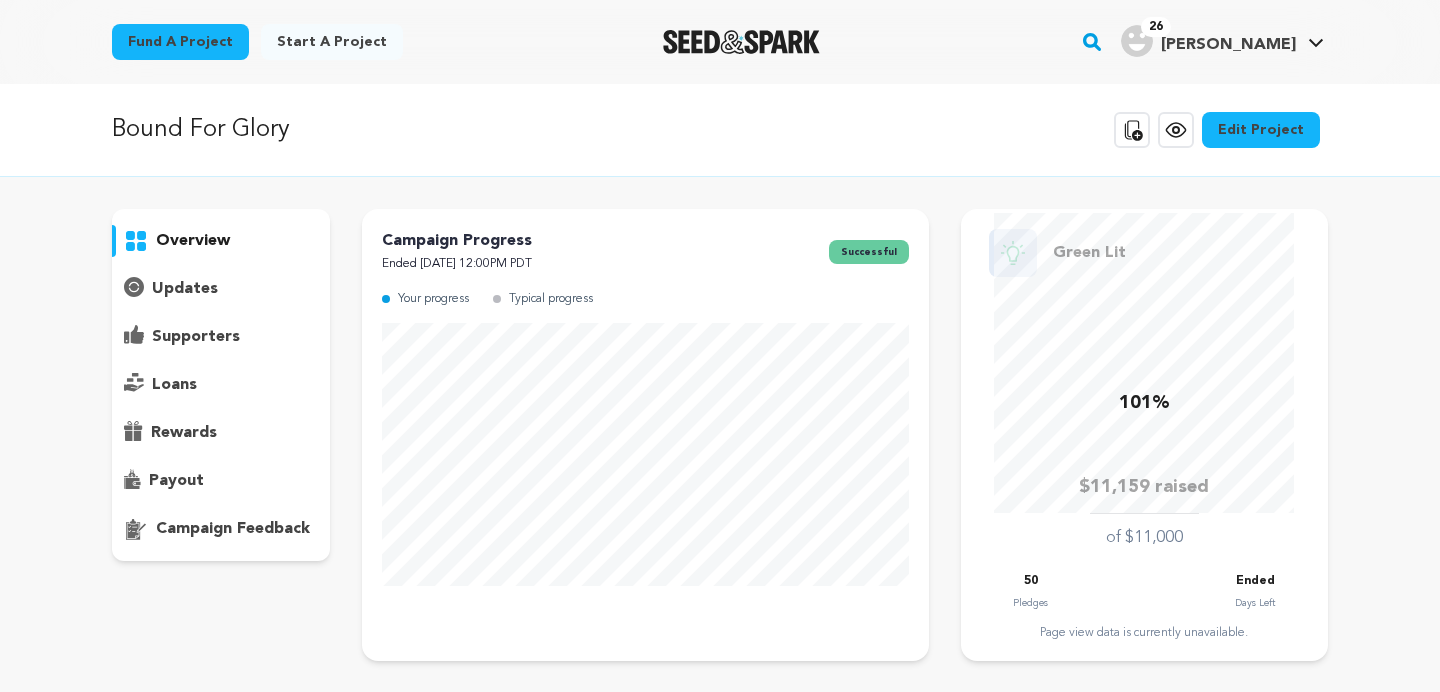 scroll, scrollTop: 0, scrollLeft: 0, axis: both 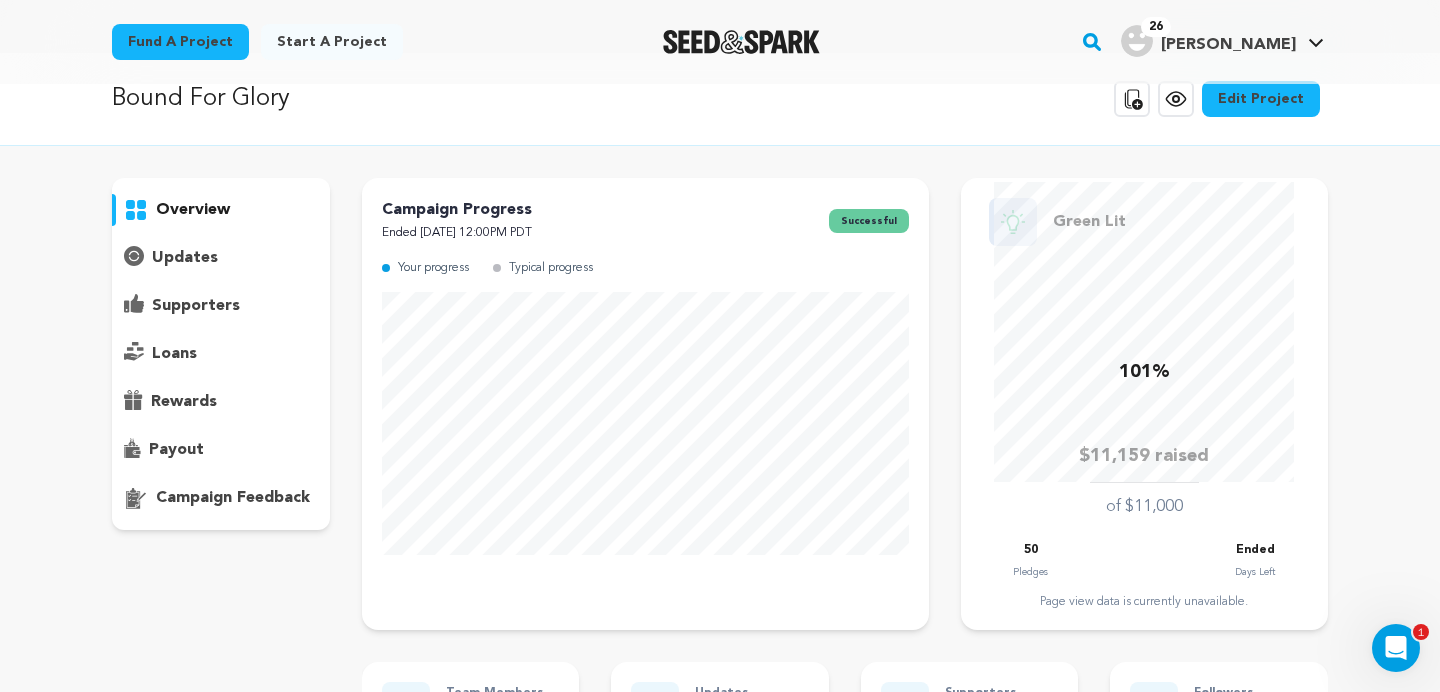 click on "updates" at bounding box center (185, 258) 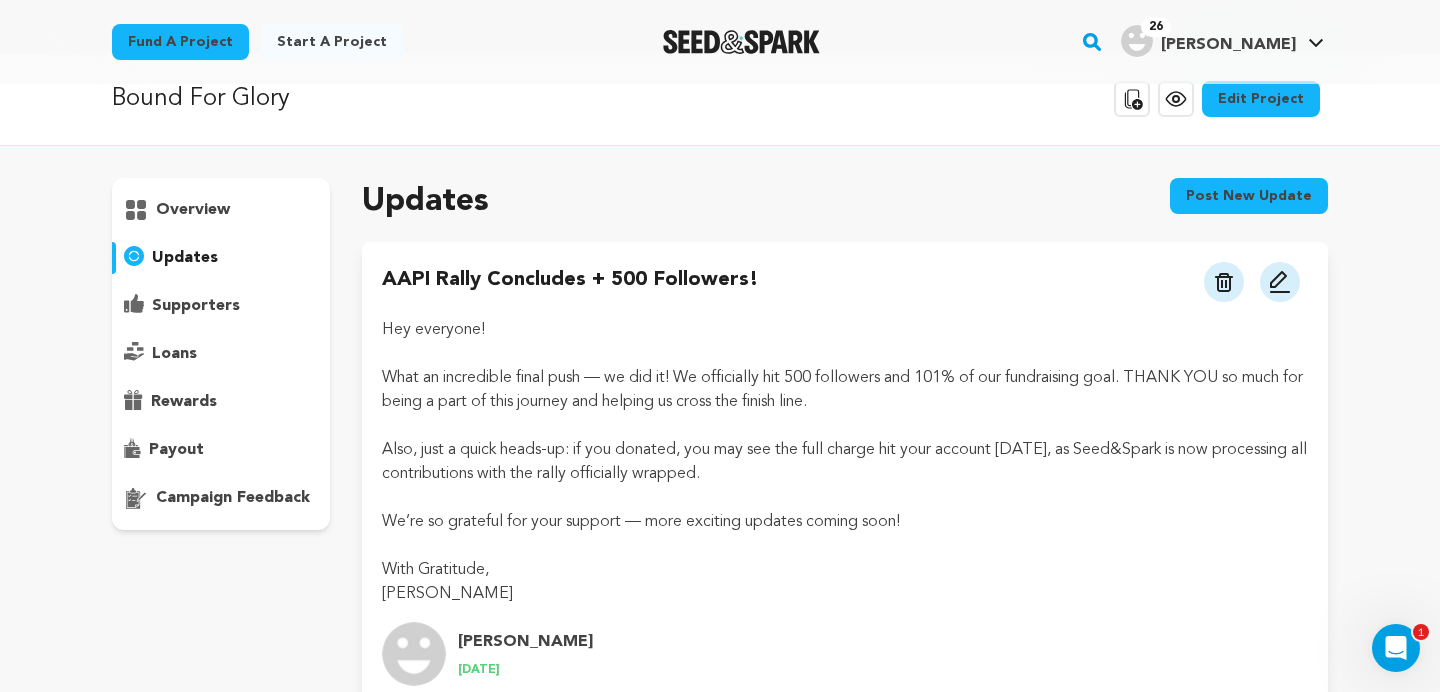 click on "Post new update" at bounding box center [1249, 196] 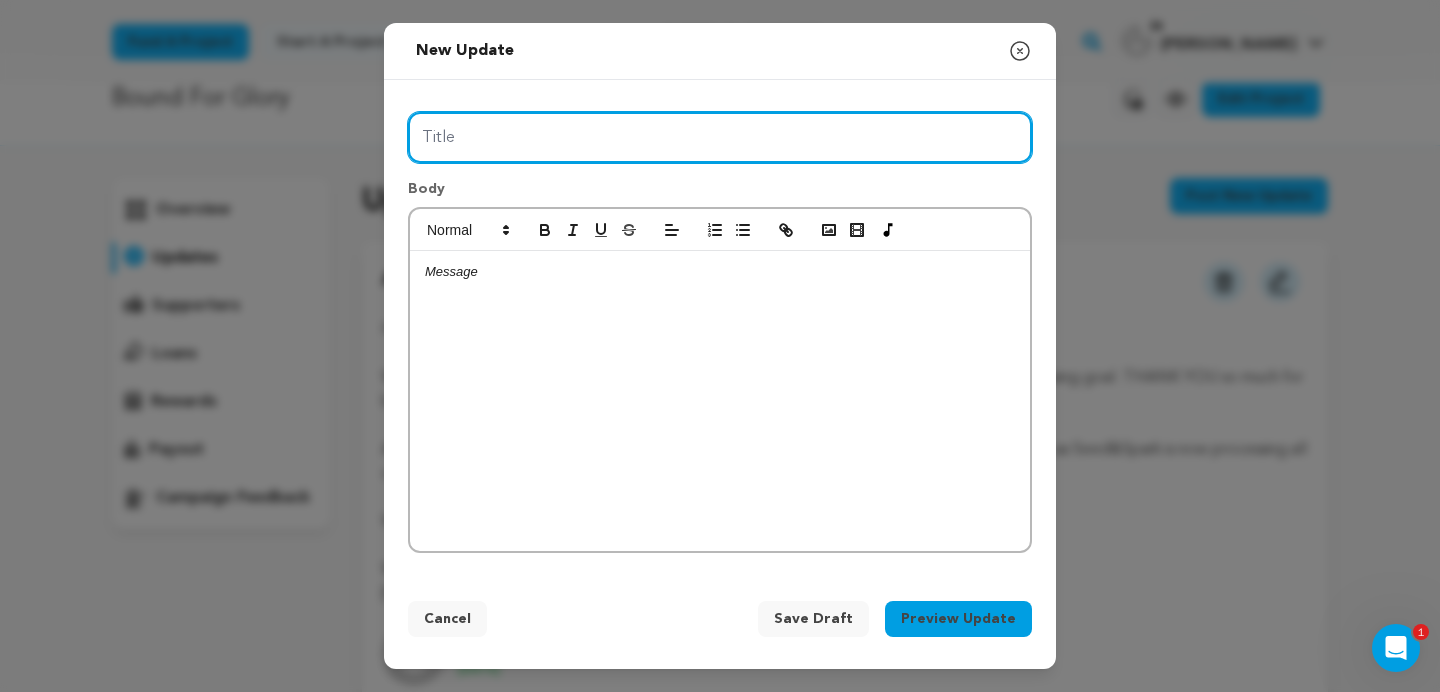 click on "Title" at bounding box center [720, 137] 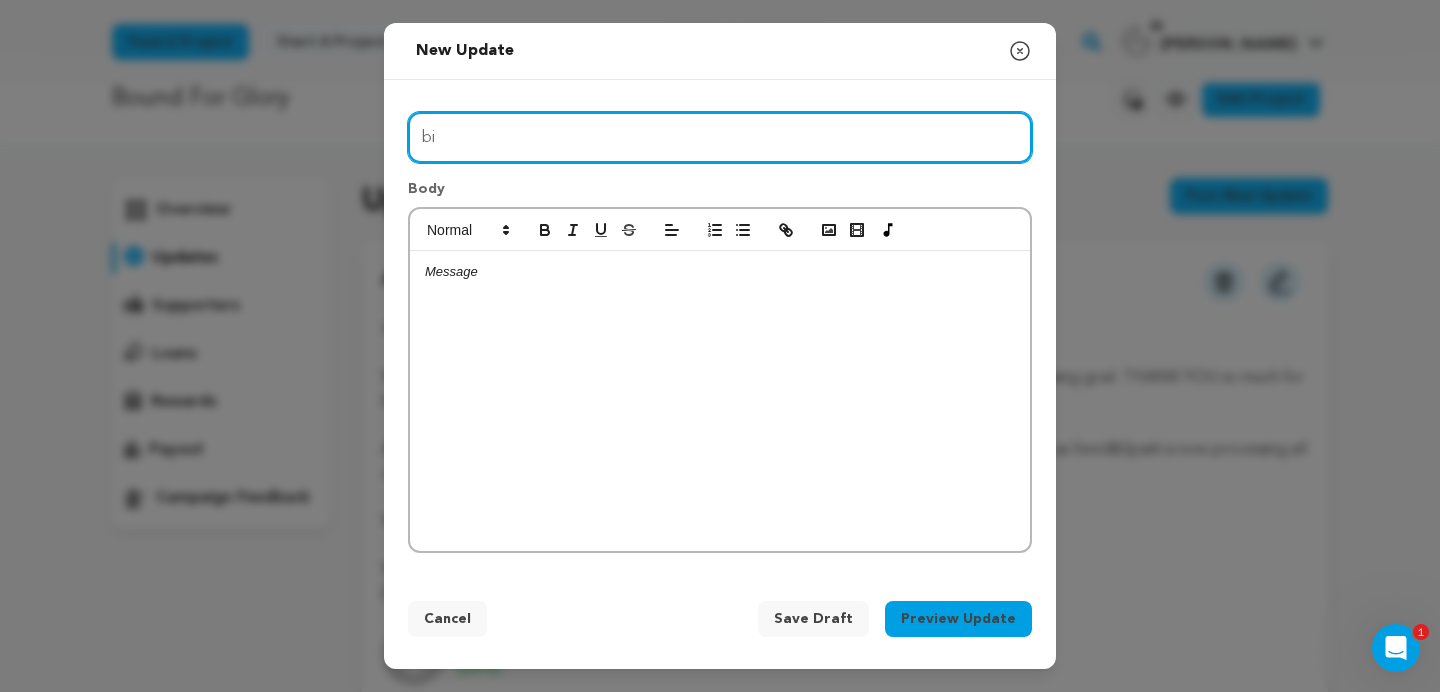 type on "b" 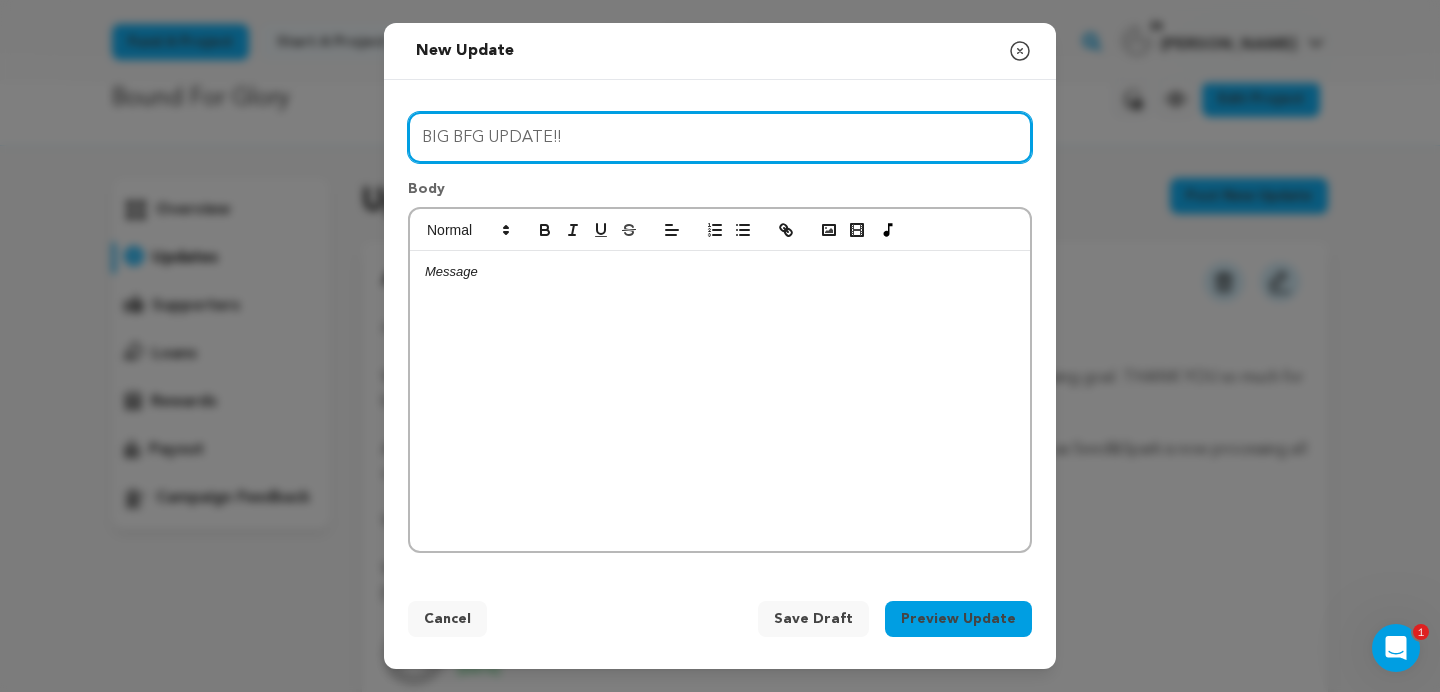 type on "BIG BFG UPDATE!!" 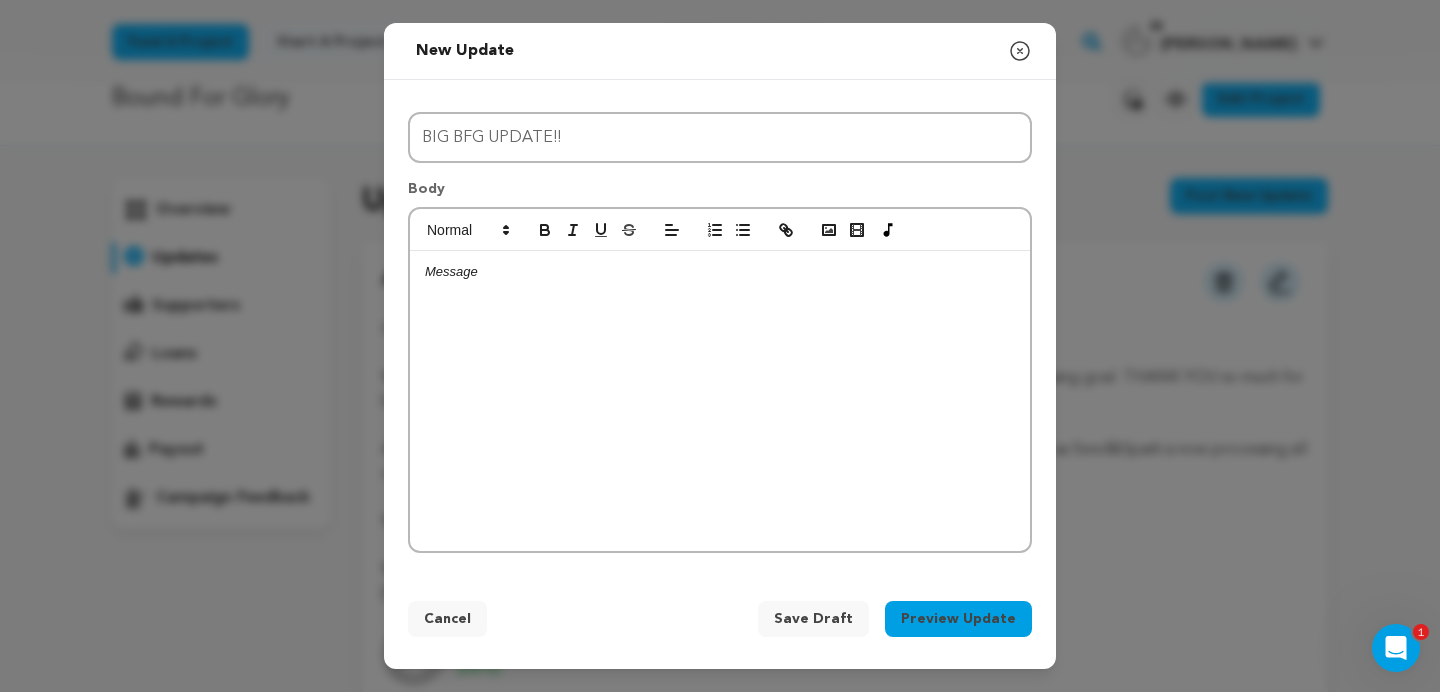 click at bounding box center (720, 401) 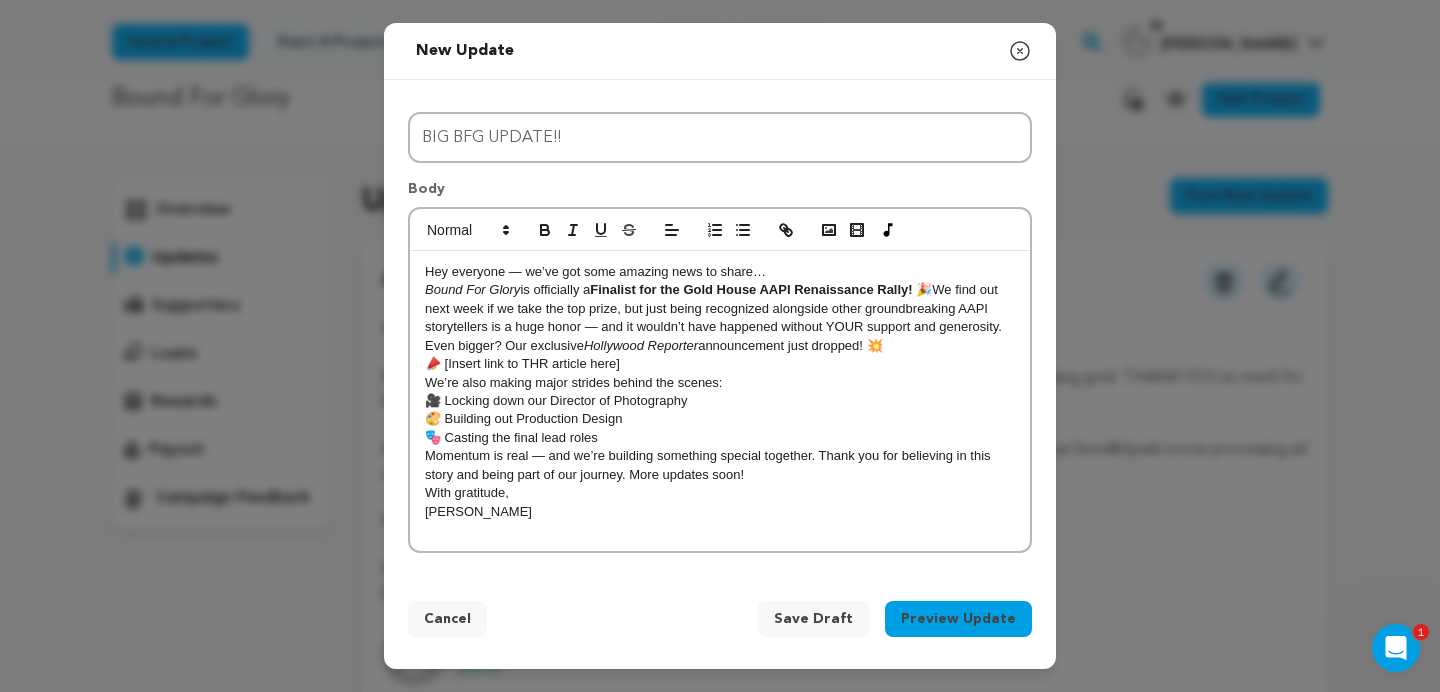 click on "Hey everyone — we’ve got some amazing news to share…" at bounding box center [720, 272] 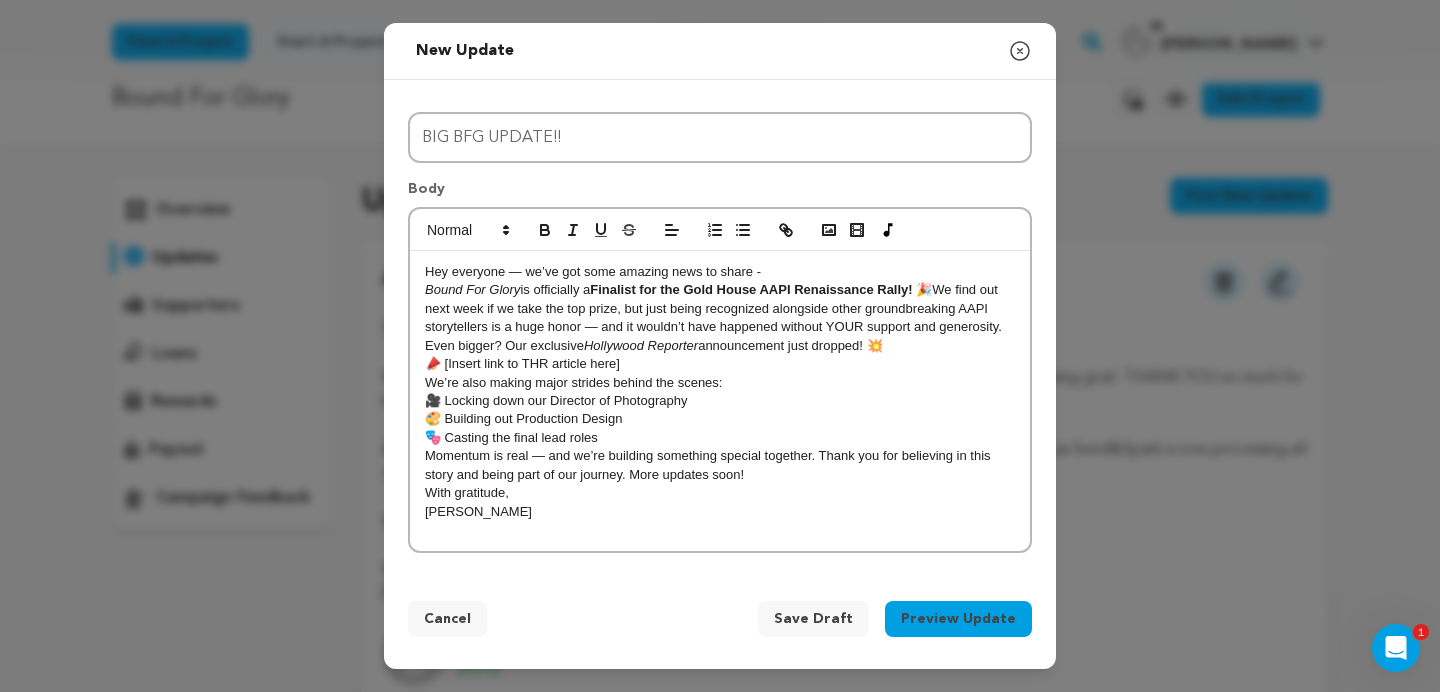 click on "Hey everyone — we’ve got some amazing news to share -" at bounding box center (720, 272) 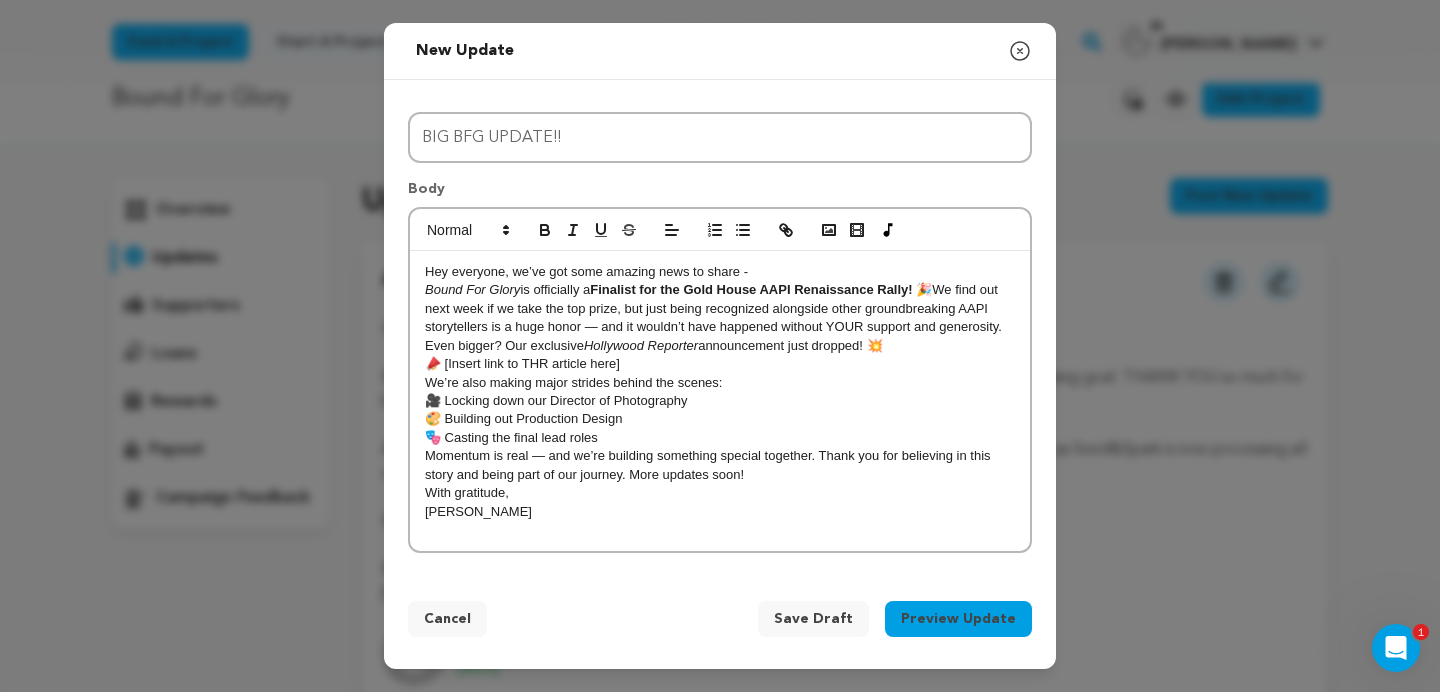 click on "Hey everyone, we’ve got some amazing news to share -" at bounding box center [720, 272] 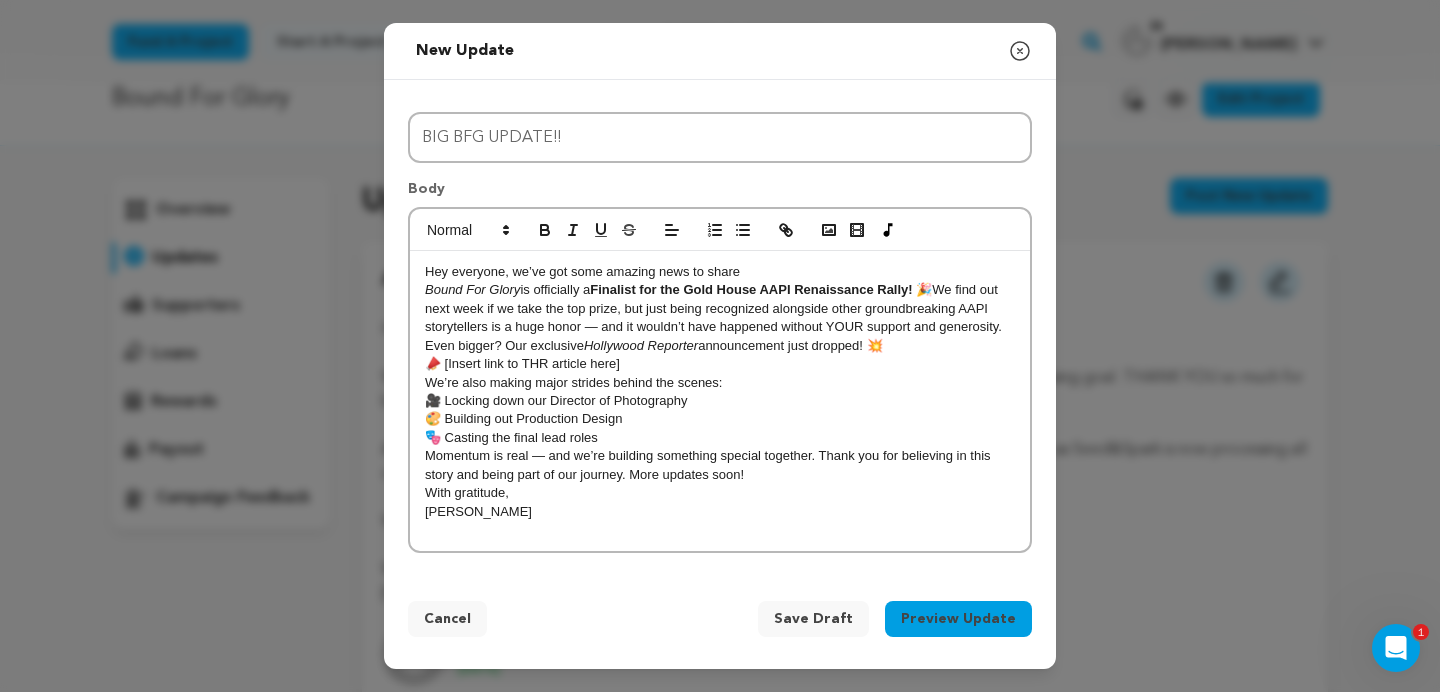 click on "Bound For Glory" at bounding box center (472, 289) 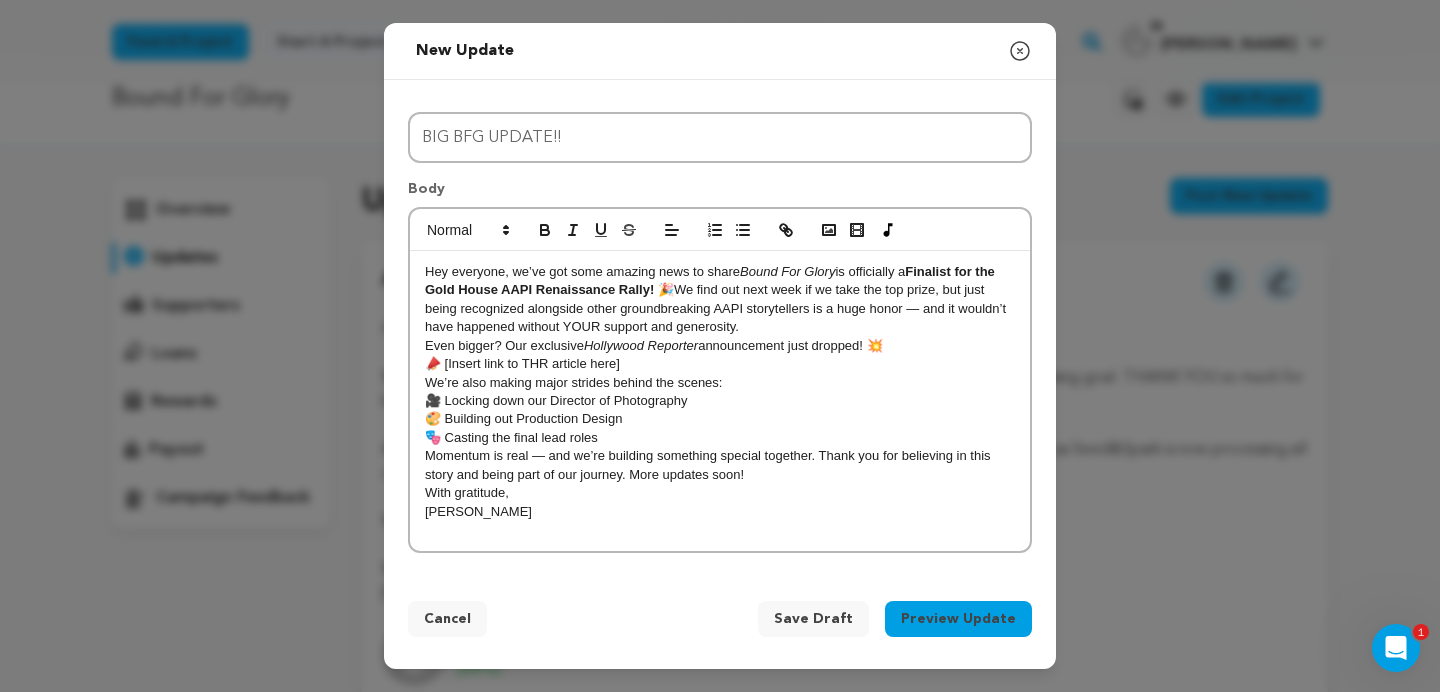 drag, startPoint x: 745, startPoint y: 276, endPoint x: 536, endPoint y: 274, distance: 209.00957 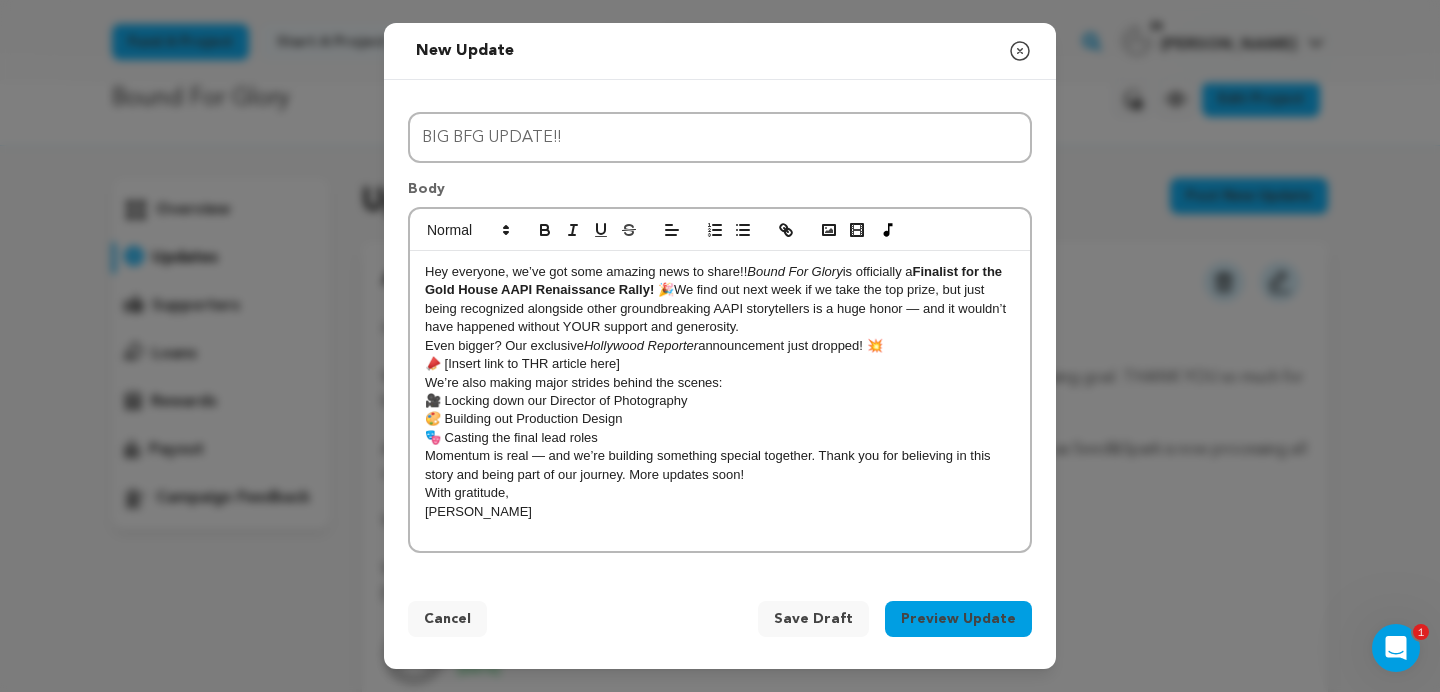 click on "Hey everyone, we’ve got some amazing news to share!!  Bound For Glory  is officially a  Finalist for the Gold House AAPI Renaissance Rally! 🎉  We find out next week if we take the top prize, but just being recognized alongside other groundbreaking AAPI storytellers is a huge honor — and it wouldn’t have happened without YOUR support and generosity." at bounding box center (720, 300) 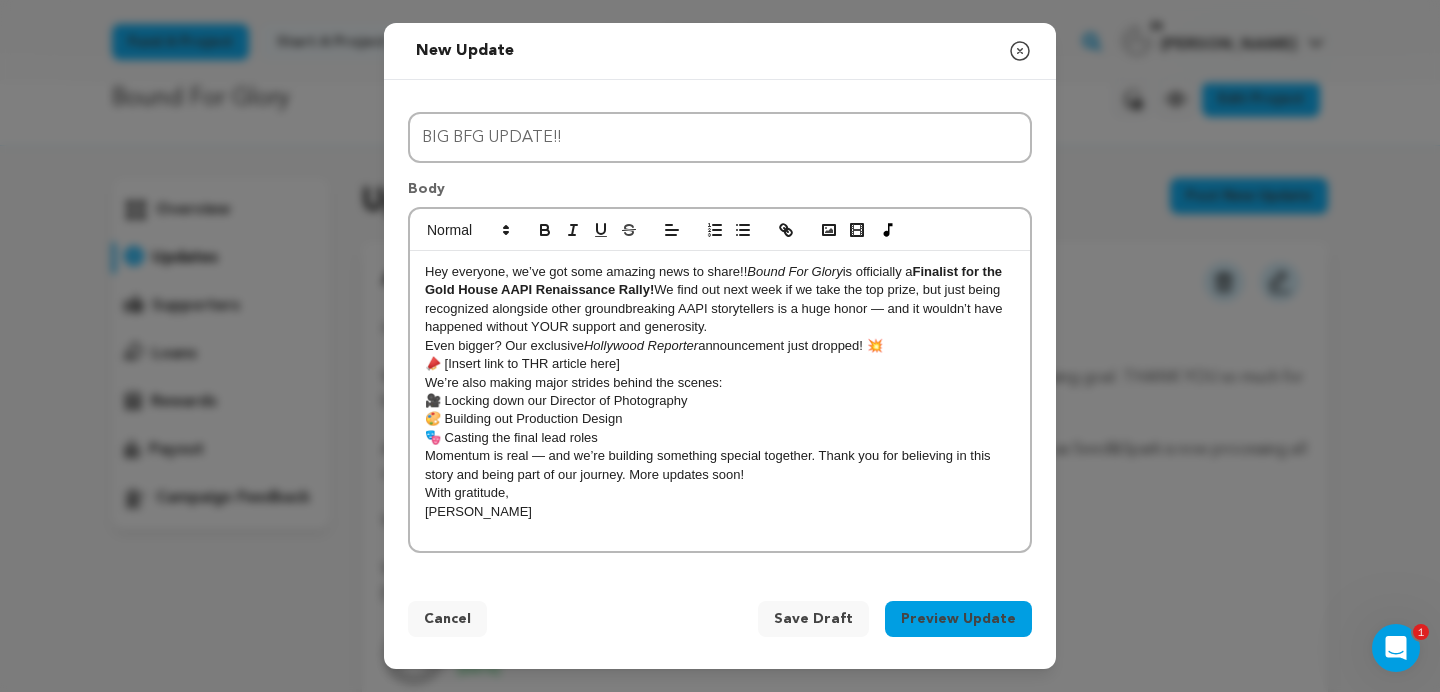 click on "Even bigger? Our exclusive  Hollywood Reporter  announcement just dropped! 💥" at bounding box center (720, 346) 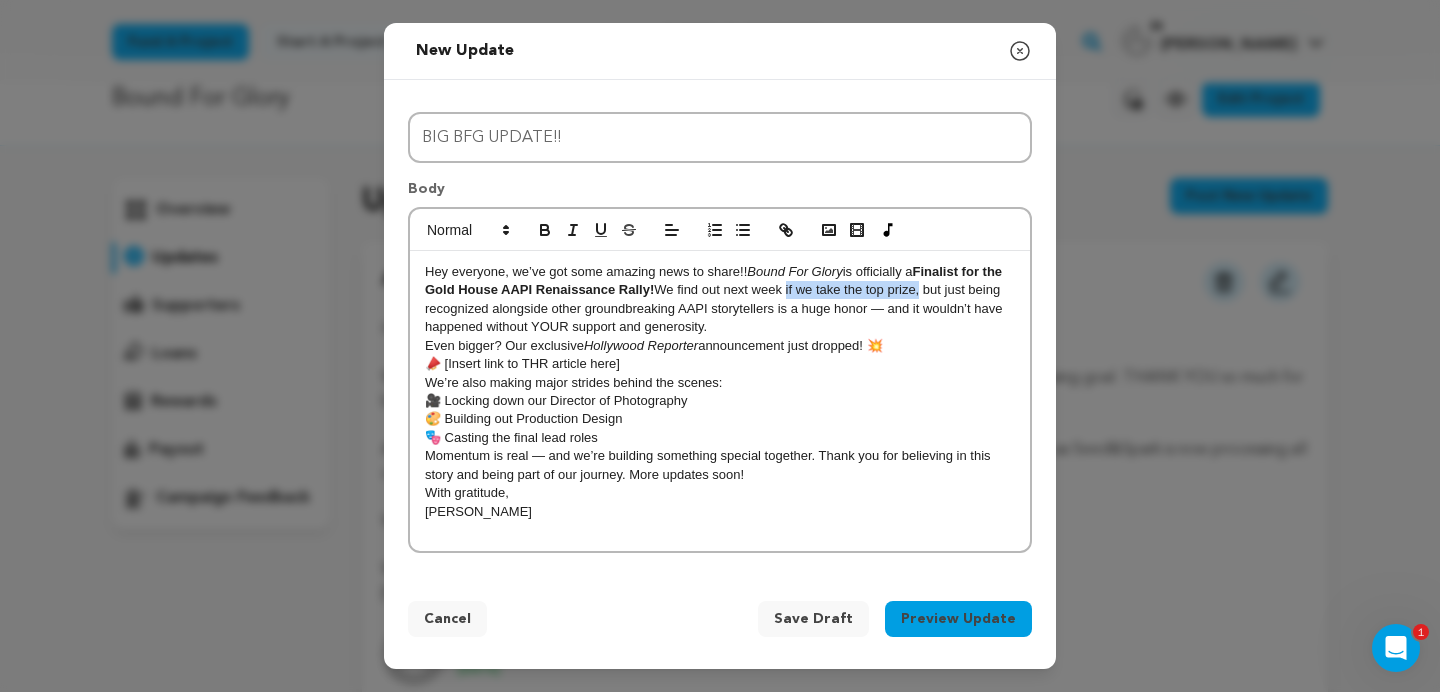 drag, startPoint x: 918, startPoint y: 294, endPoint x: 784, endPoint y: 297, distance: 134.03358 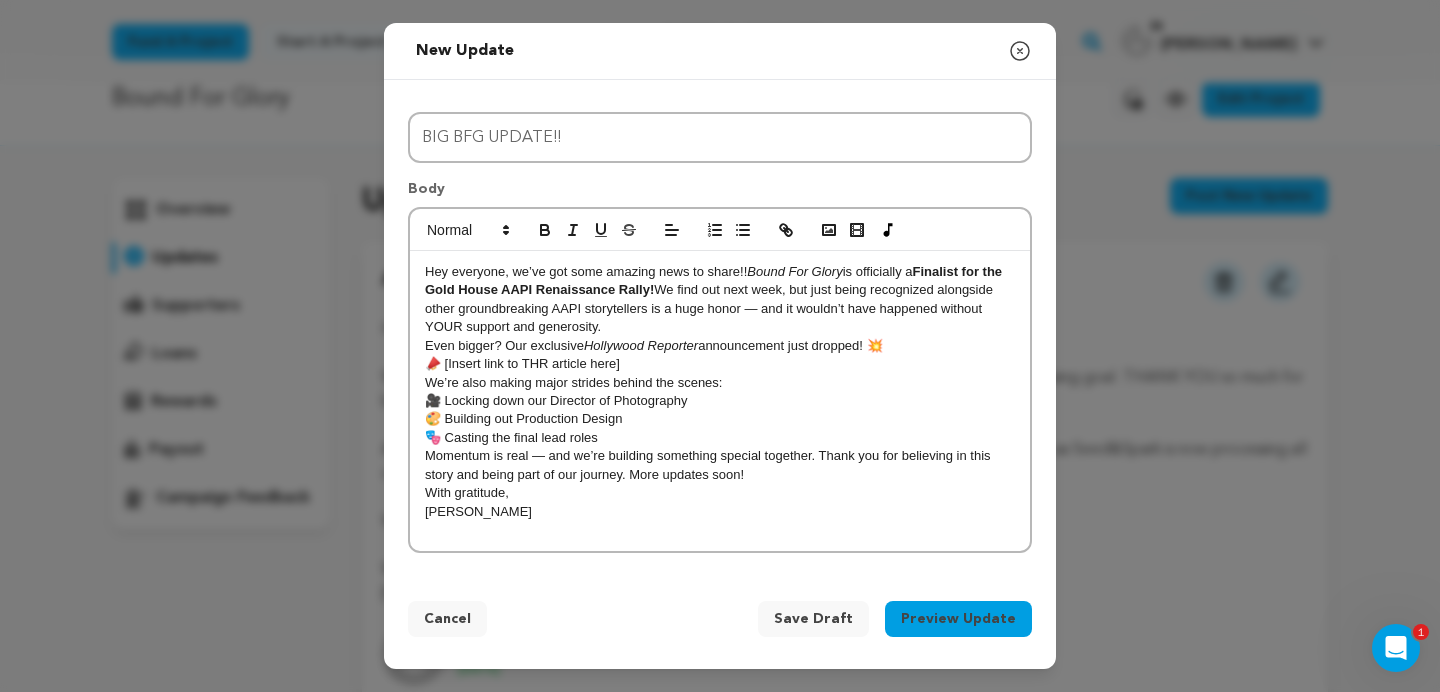 click on "Hey everyone, we’ve got some amazing news to share!!  Bound For Glory  is officially a  Finalist for the Gold House AAPI Renaissance Rally!  We find out next week, but just being recognized alongside other groundbreaking AAPI storytellers is a huge honor — and it wouldn’t have happened without YOUR support and generosity." at bounding box center (720, 300) 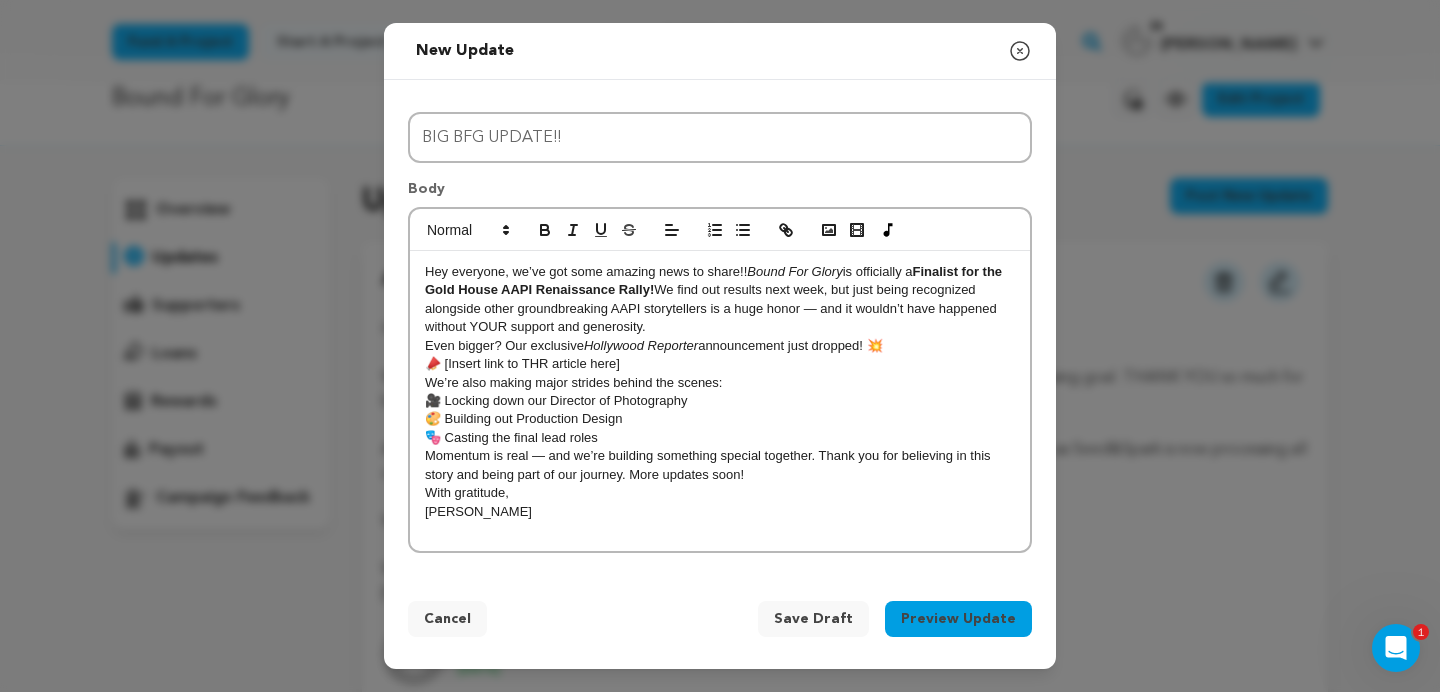 click on "Hey everyone, we’ve got some amazing news to share!!  Bound For Glory  is officially a  Finalist for the Gold House AAPI Renaissance Rally!  We find out results next week, but just being recognized alongside other groundbreaking AAPI storytellers is a huge honor — and it wouldn’t have happened without YOUR support and generosity." at bounding box center (720, 300) 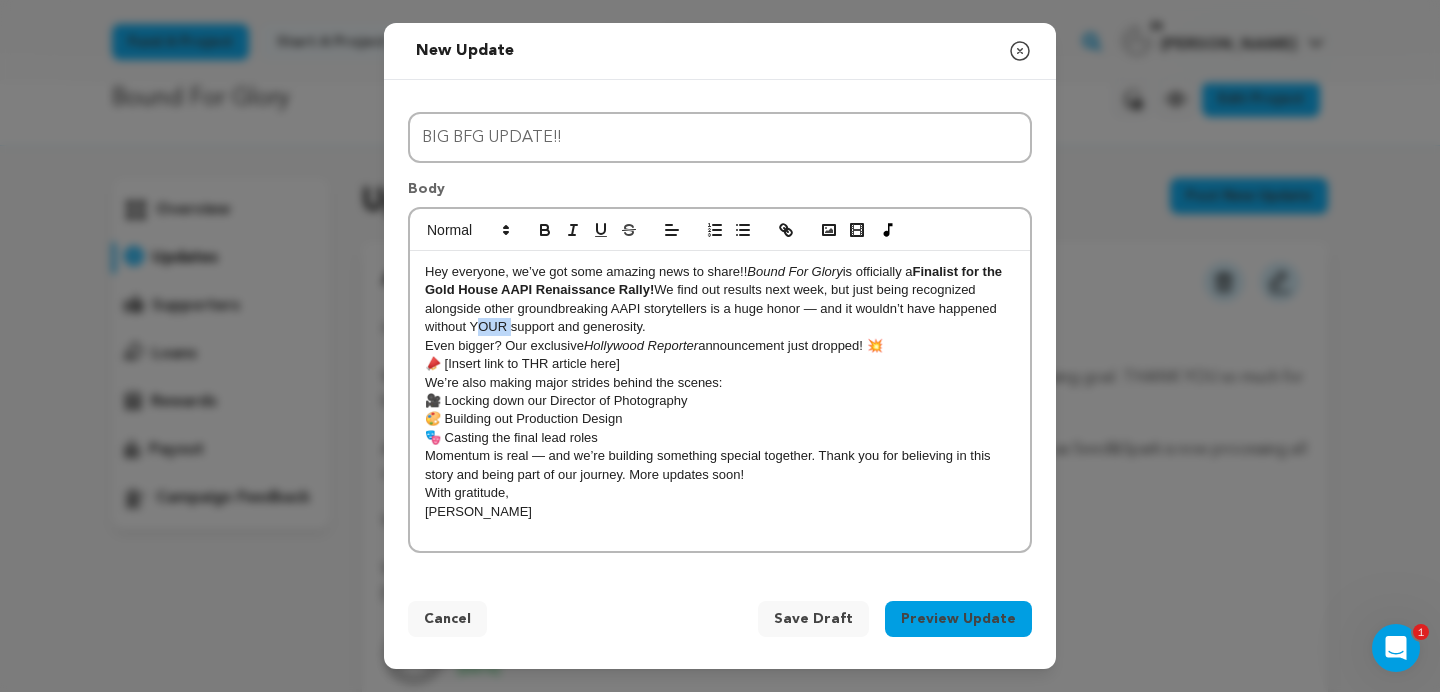 click on "Hey everyone, we’ve got some amazing news to share!!  Bound For Glory  is officially a  Finalist for the Gold House AAPI Renaissance Rally!  We find out results next week, but just being recognized alongside other groundbreaking AAPI storytellers is a huge honor — and it wouldn’t have happened without YOUR support and generosity." at bounding box center (720, 300) 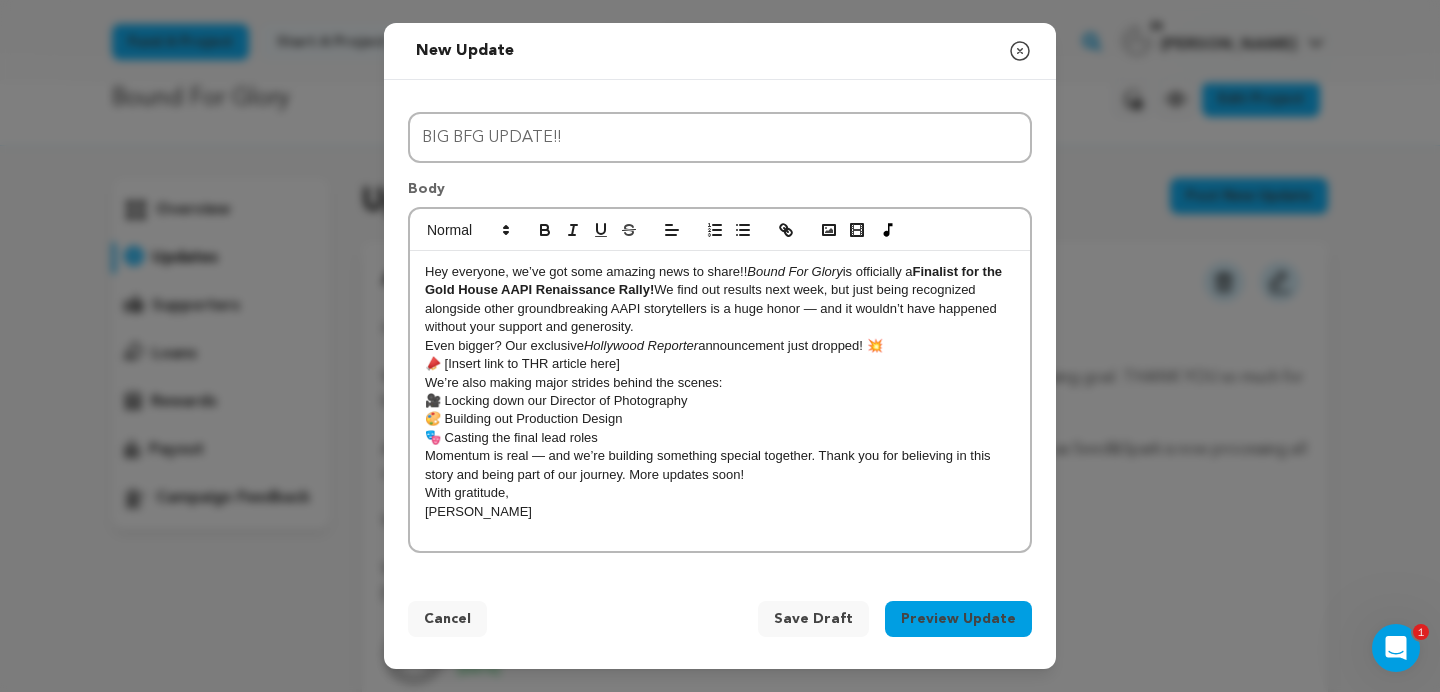 click on "Hey everyone, we’ve got some amazing news to share!!  Bound For Glory  is officially a  Finalist for the Gold House AAPI Renaissance Rally!  We find out results next week, but just being recognized alongside other groundbreaking AAPI storytellers is a huge honor — and it wouldn’t have happened without your support and generosity." at bounding box center (720, 300) 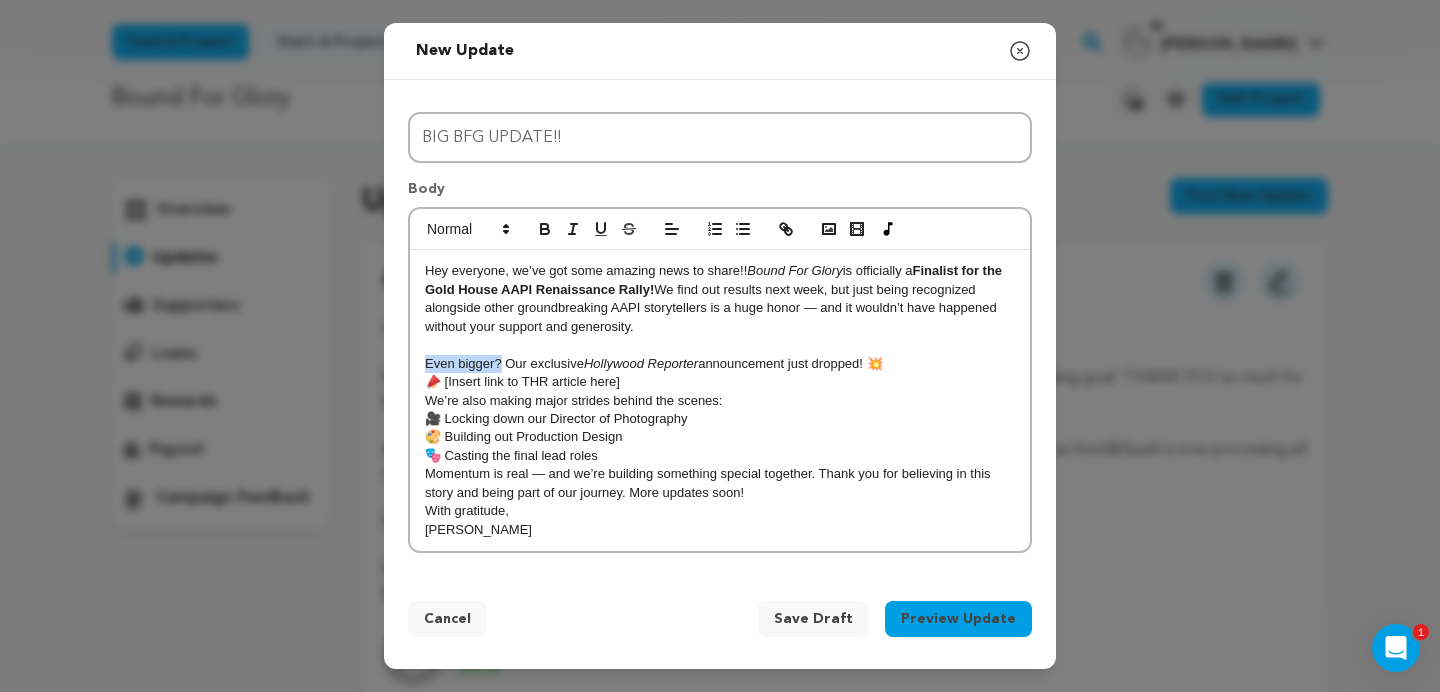 drag, startPoint x: 501, startPoint y: 363, endPoint x: 381, endPoint y: 363, distance: 120 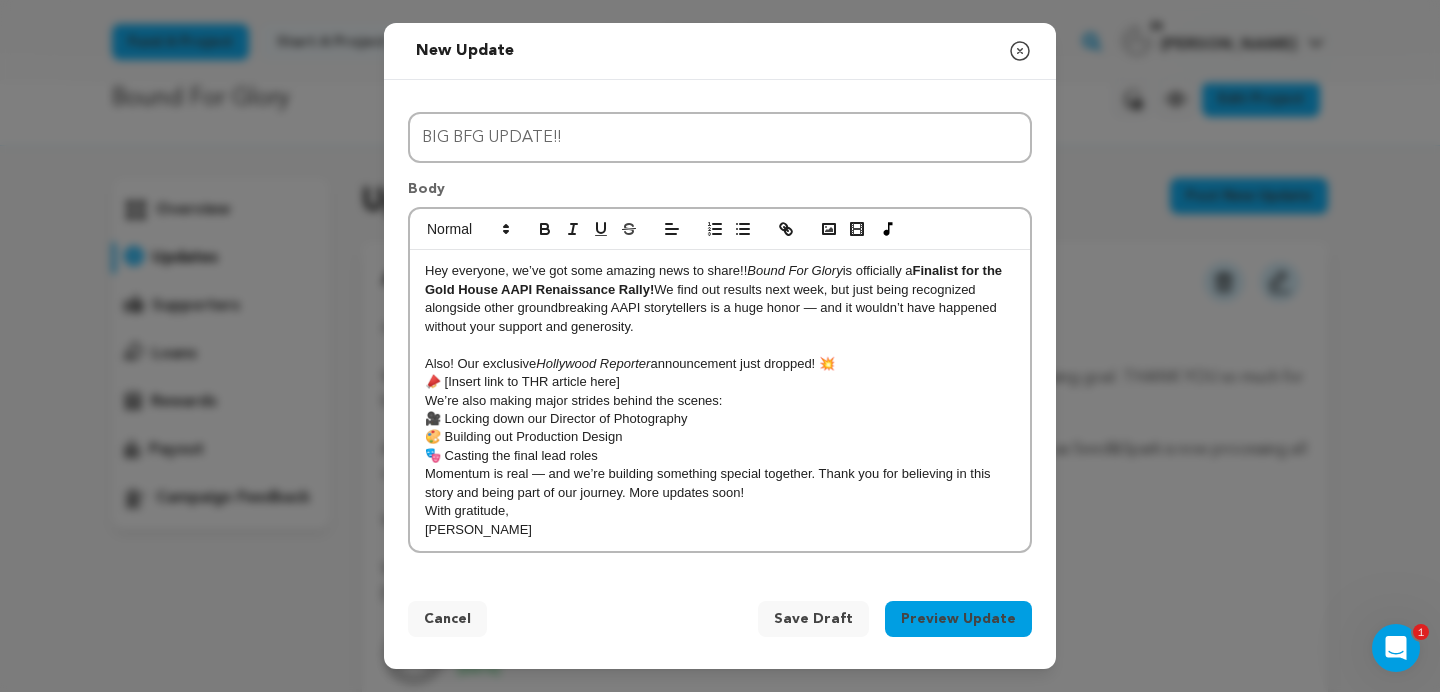click on "Also! Our exclusive  Hollywood Reporter  announcement just dropped! 💥" at bounding box center [720, 364] 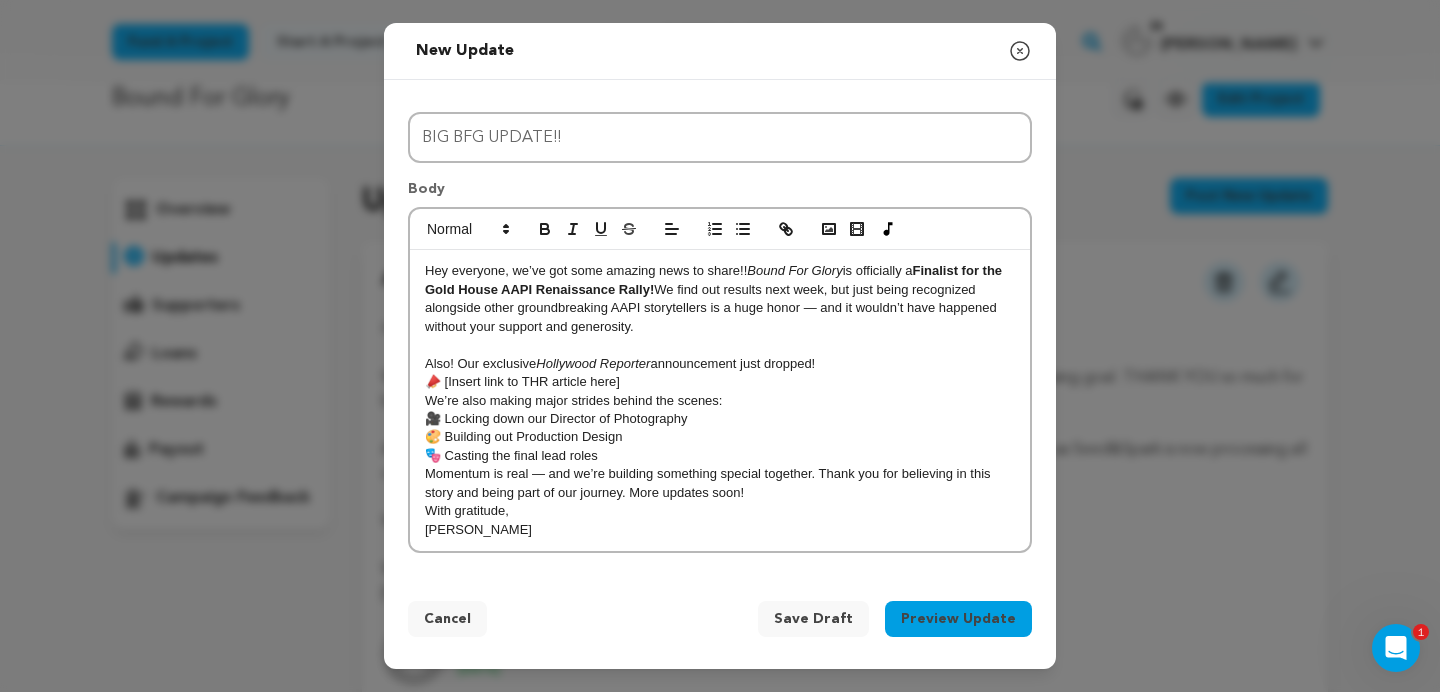 drag, startPoint x: 641, startPoint y: 384, endPoint x: 414, endPoint y: 383, distance: 227.0022 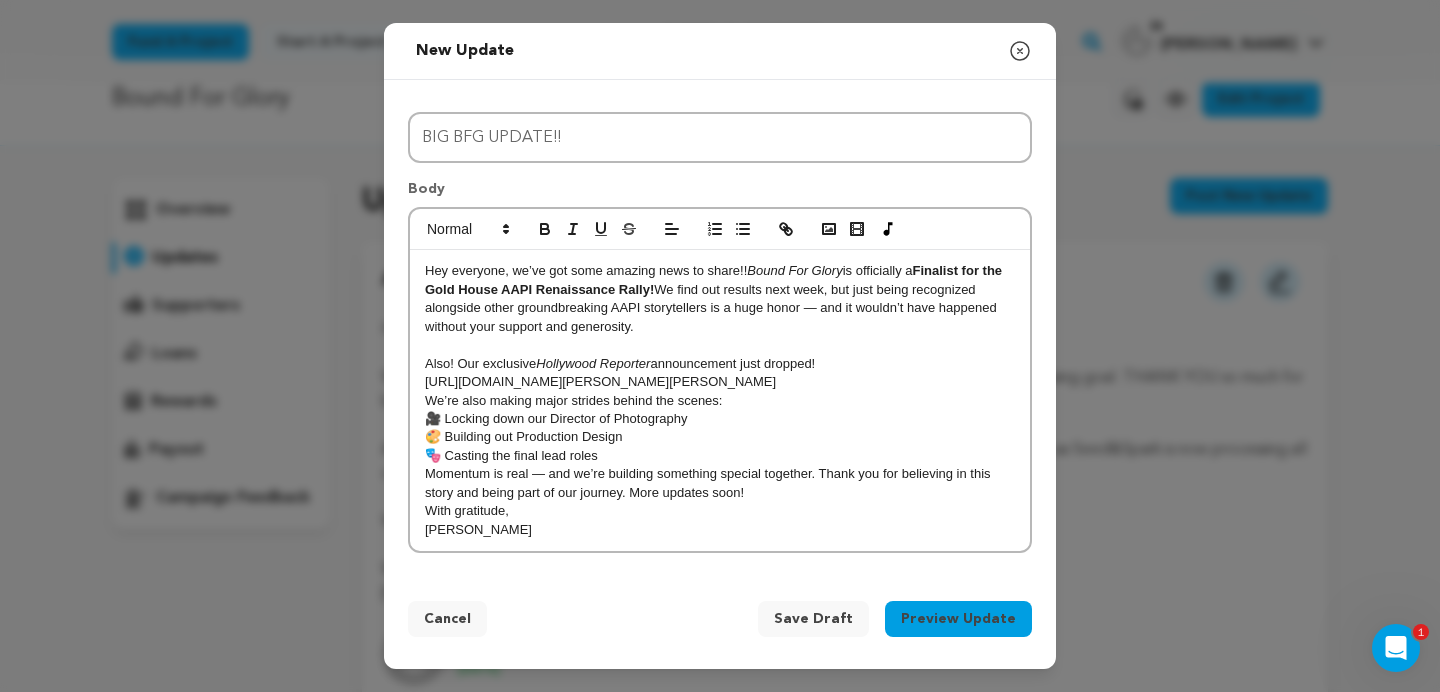 scroll, scrollTop: 0, scrollLeft: 0, axis: both 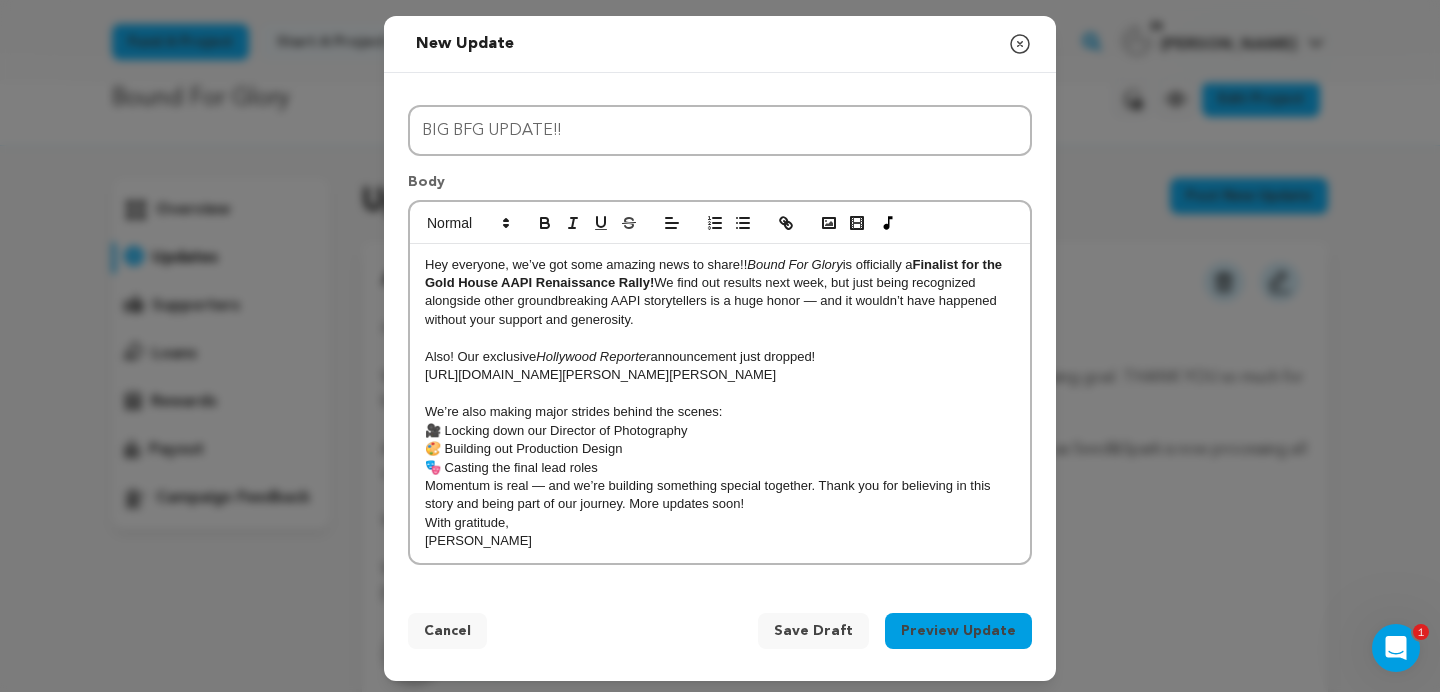 click on "🎥 Locking down our Director of Photography" at bounding box center (720, 431) 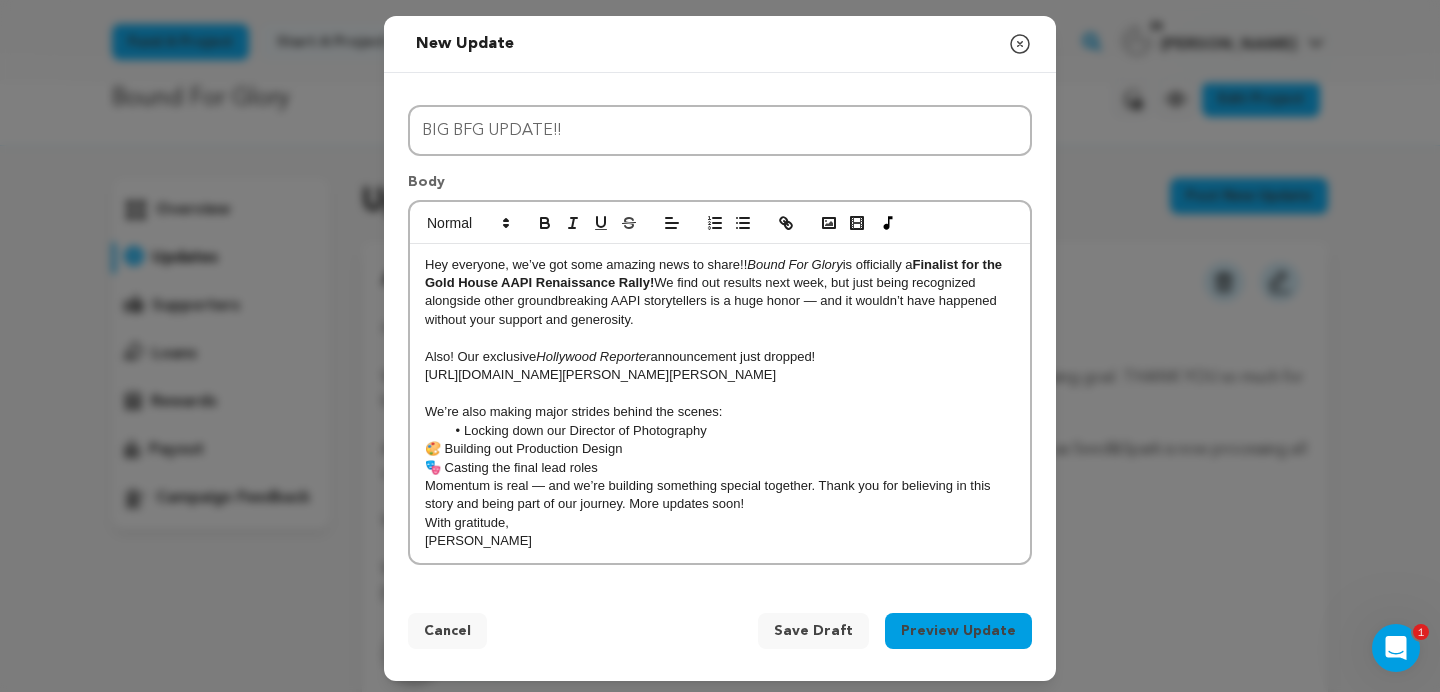 click on "🎨 Building out Production Design" at bounding box center [720, 449] 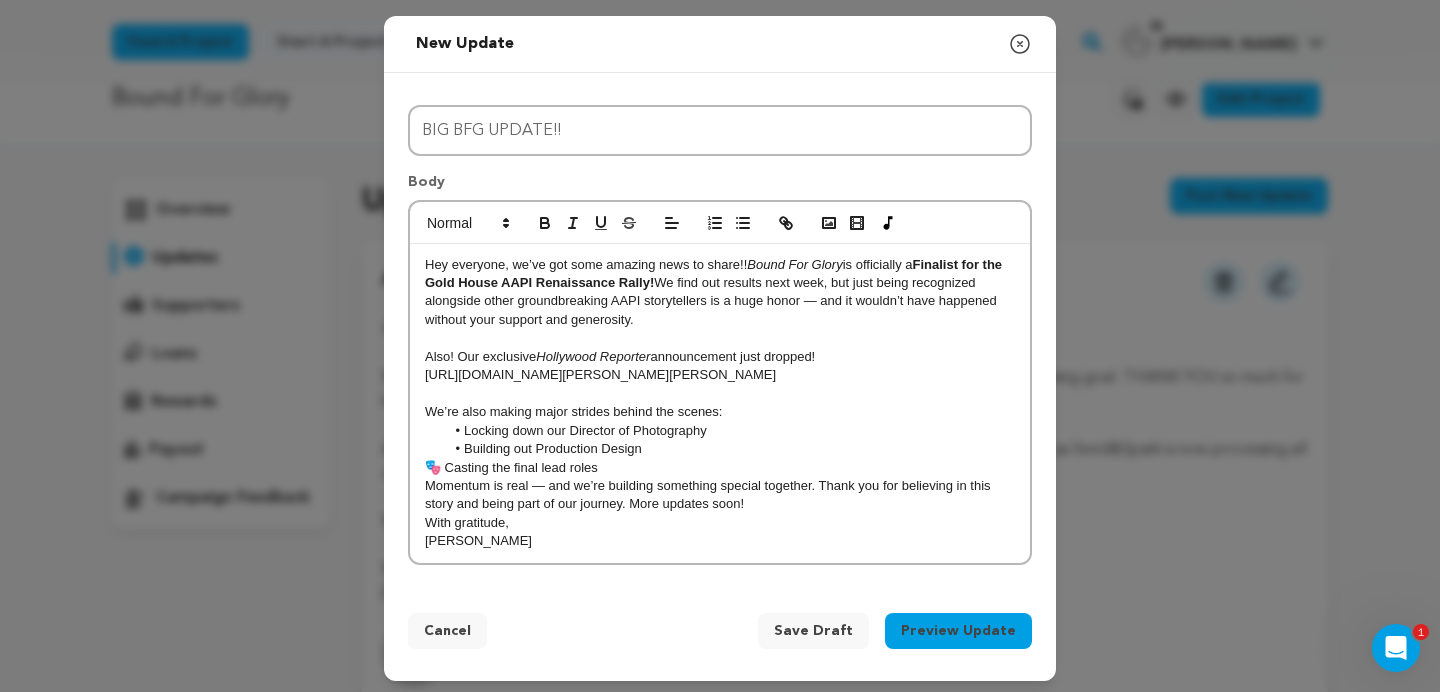 click on "🎭 Casting the final lead roles" at bounding box center [720, 468] 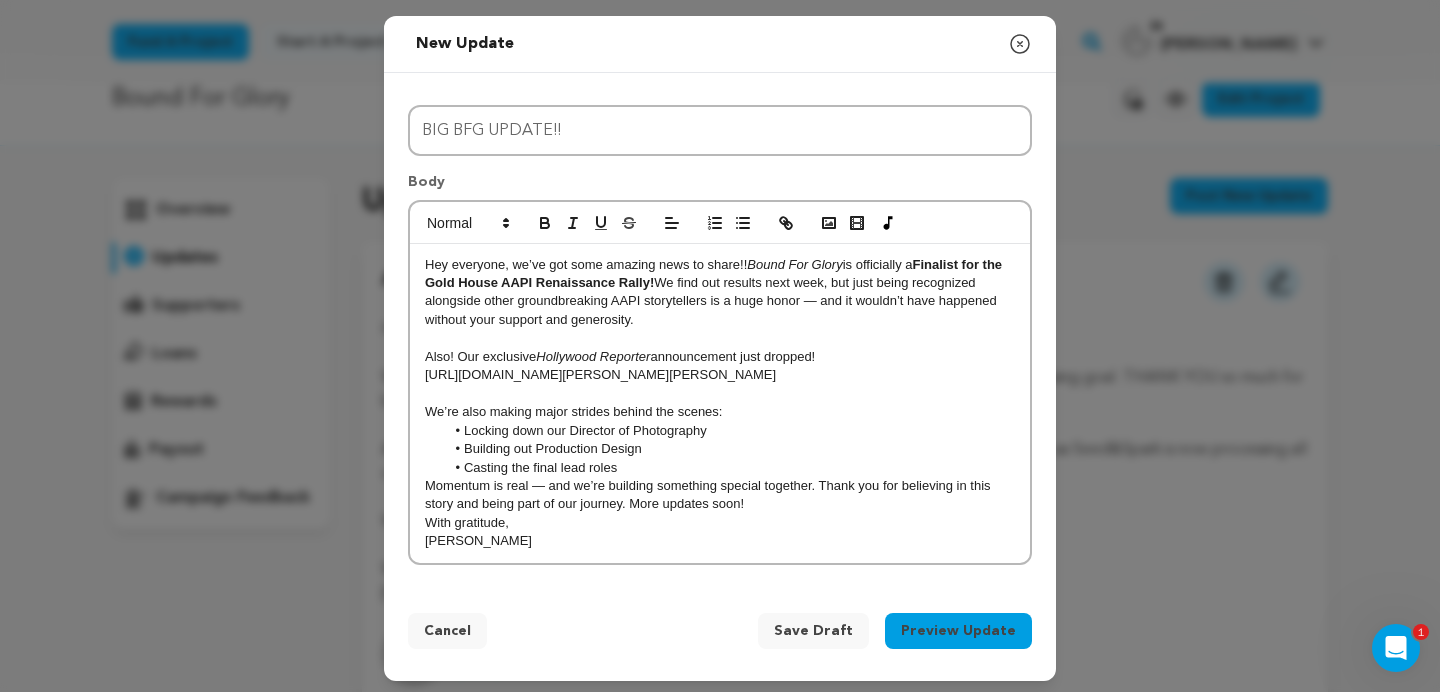 click on "Casting the final lead roles" at bounding box center (730, 468) 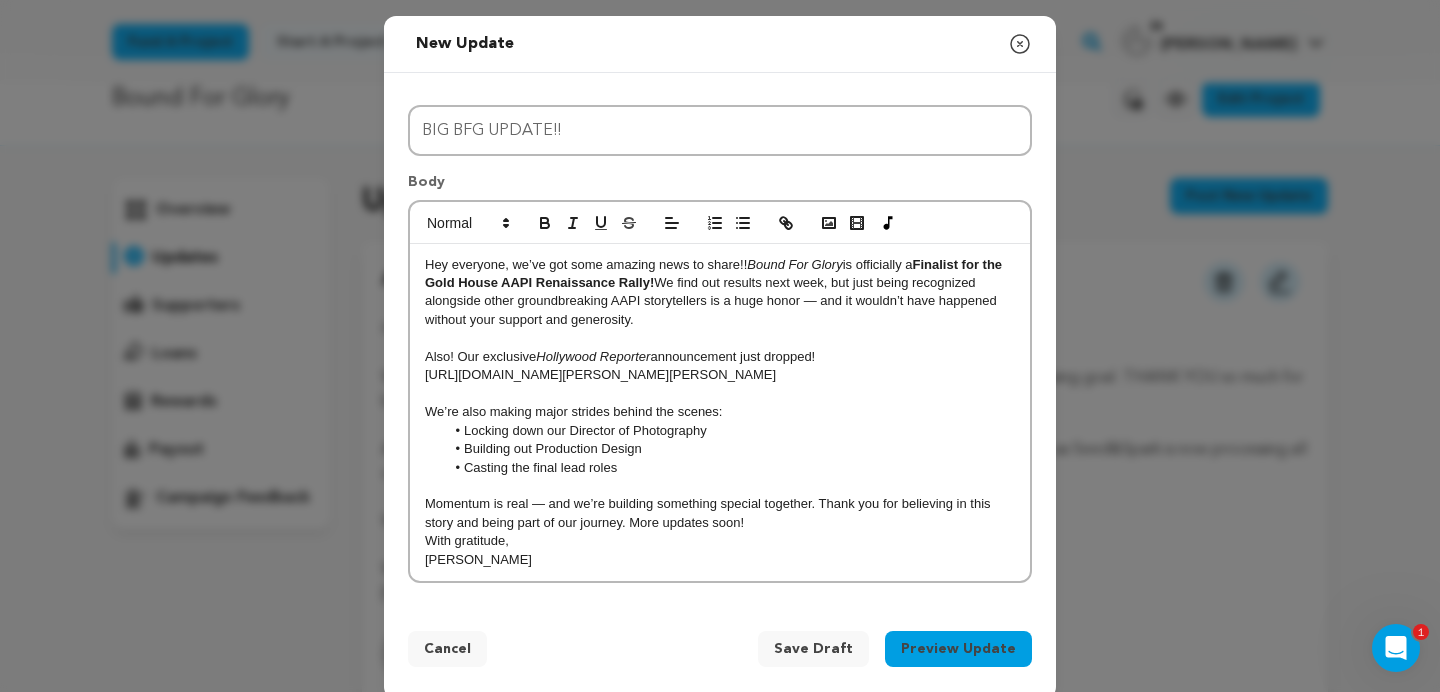 click on "Momentum is real — and we’re building something special together. Thank you for believing in this story and being part of our journey. More updates soon!" at bounding box center [720, 513] 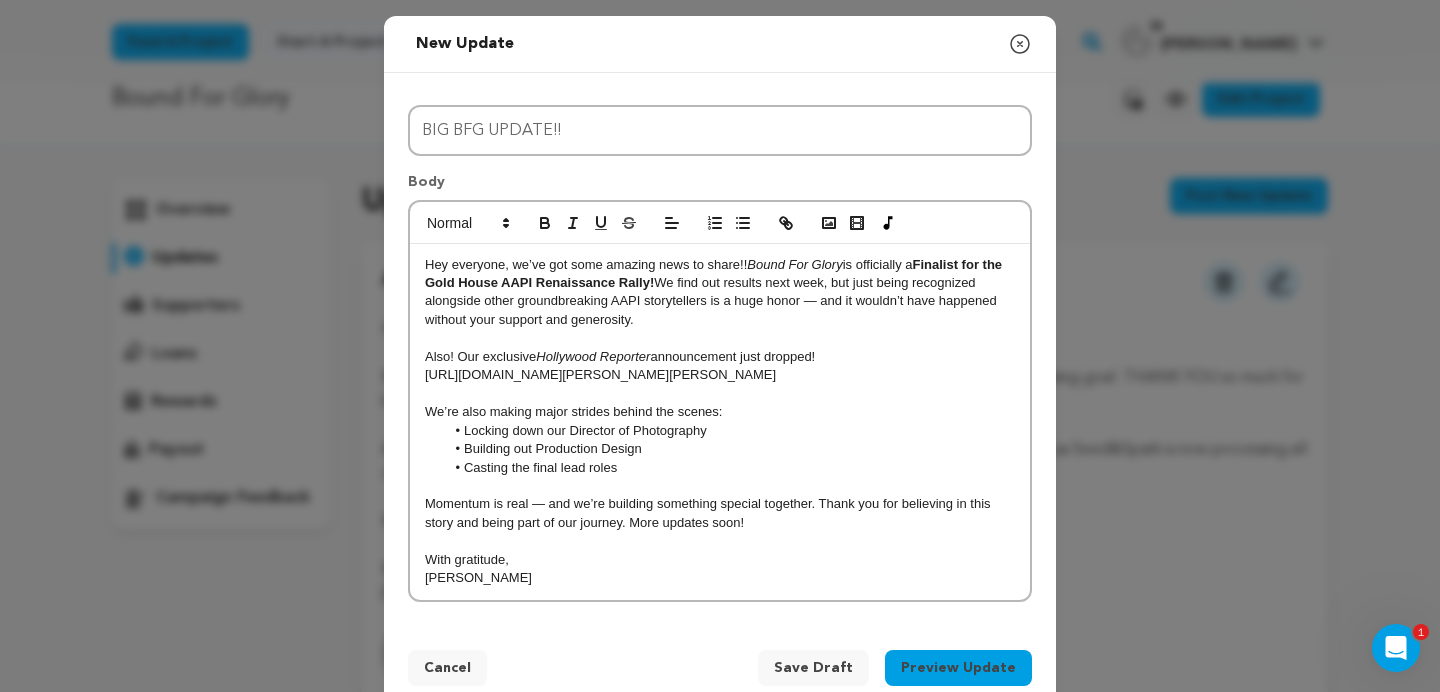 click on "[PERSON_NAME]" at bounding box center [720, 578] 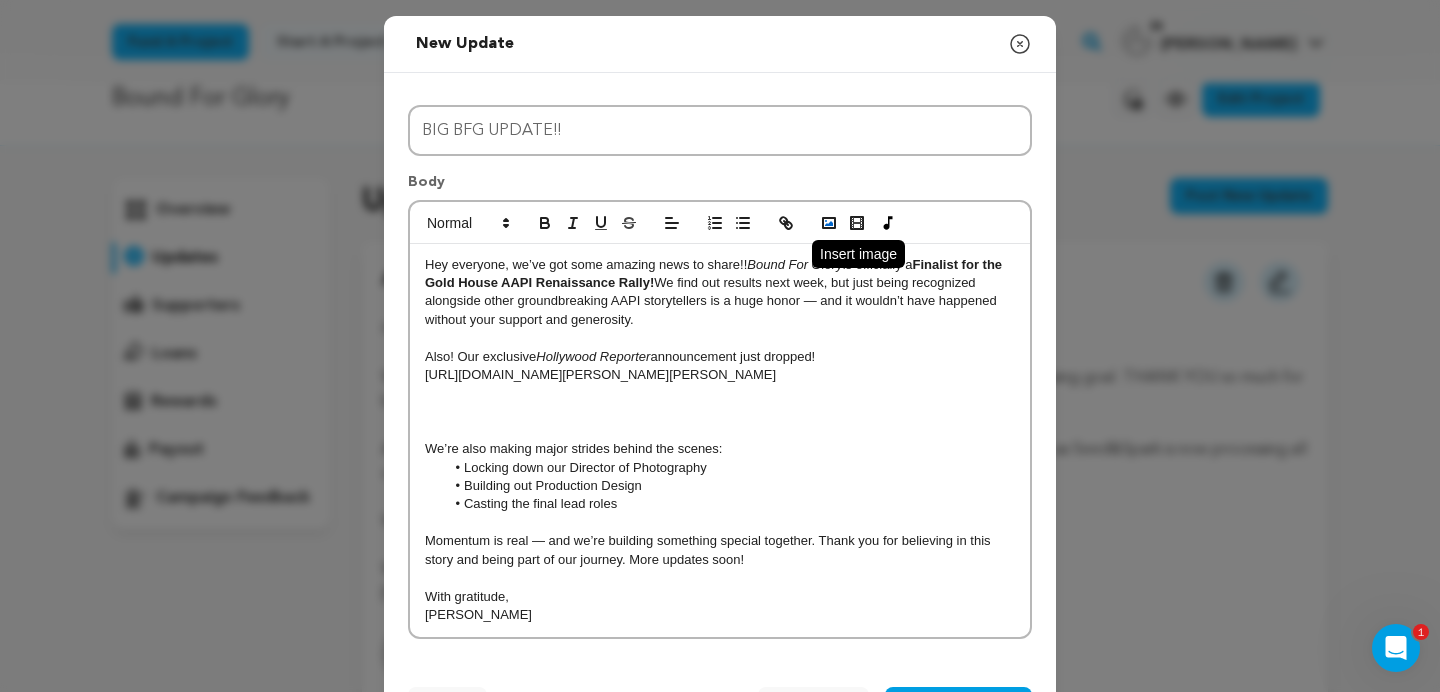 click 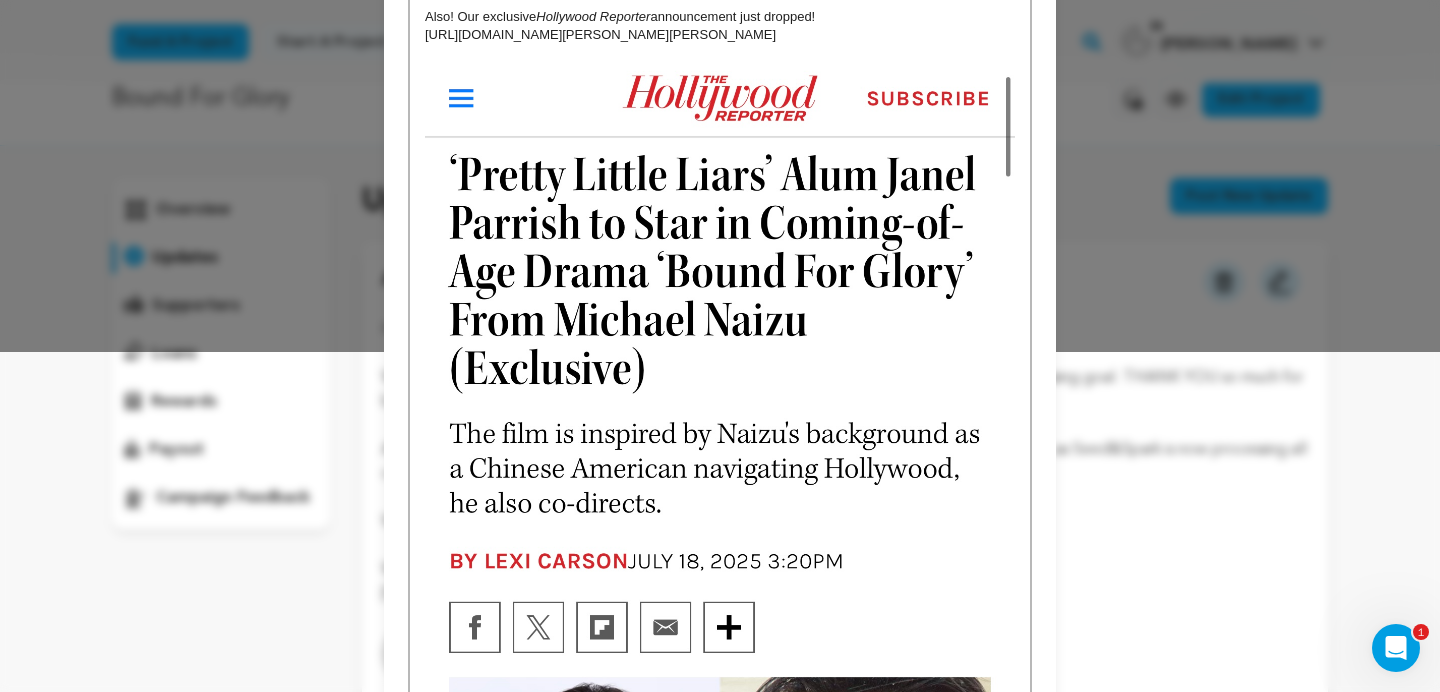 scroll, scrollTop: 681, scrollLeft: 0, axis: vertical 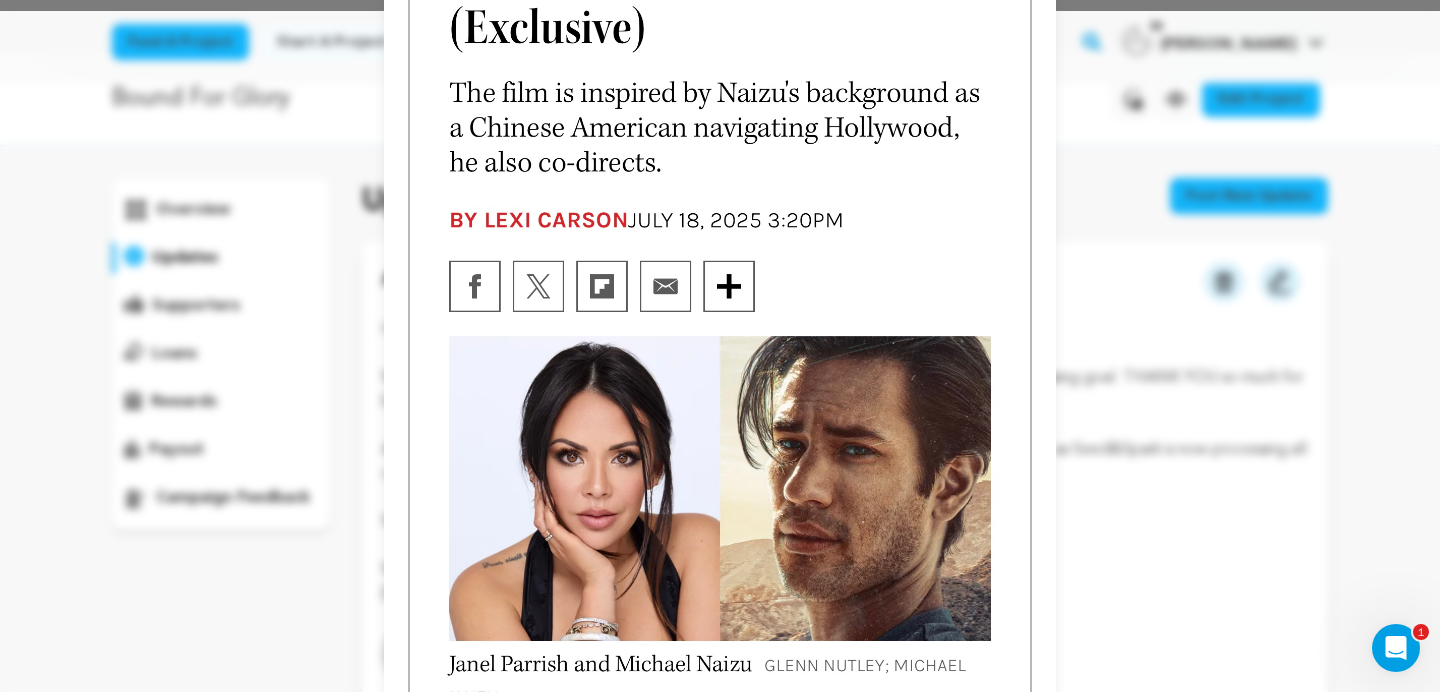 click at bounding box center [720, 272] 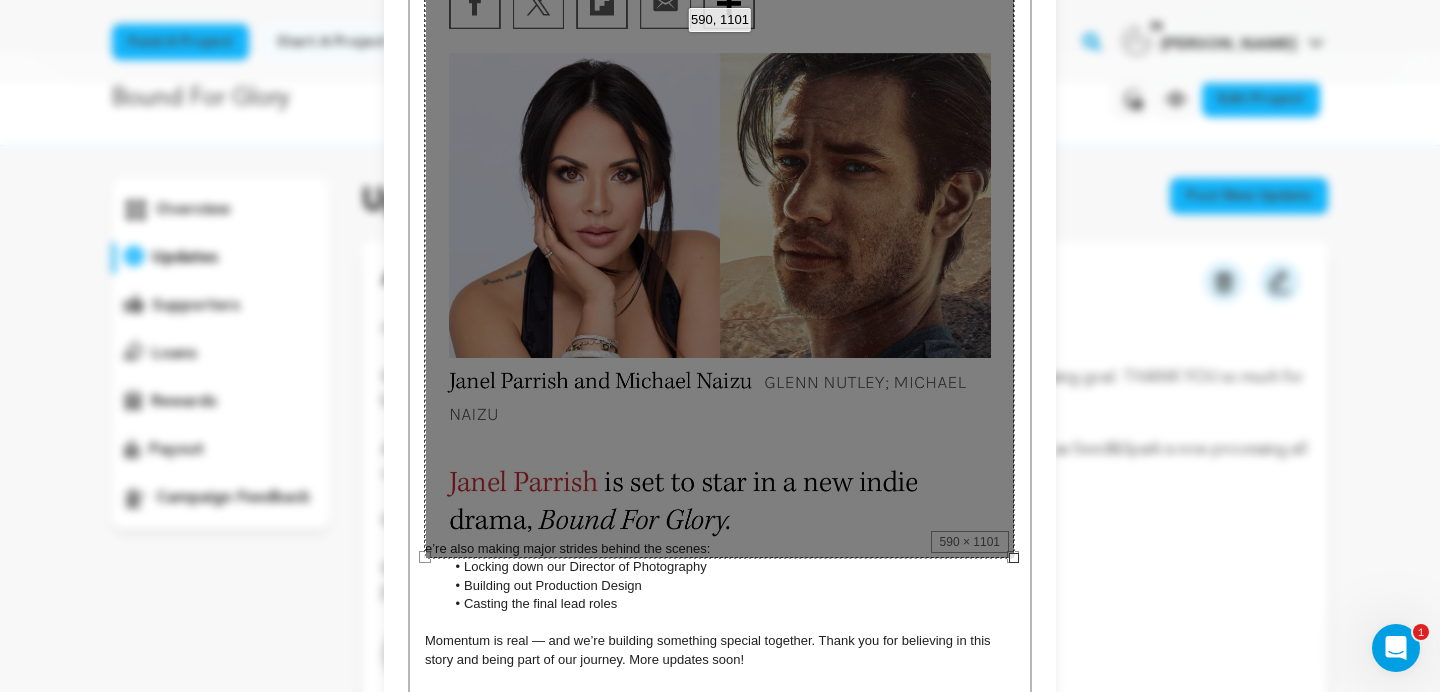 scroll, scrollTop: 978, scrollLeft: 0, axis: vertical 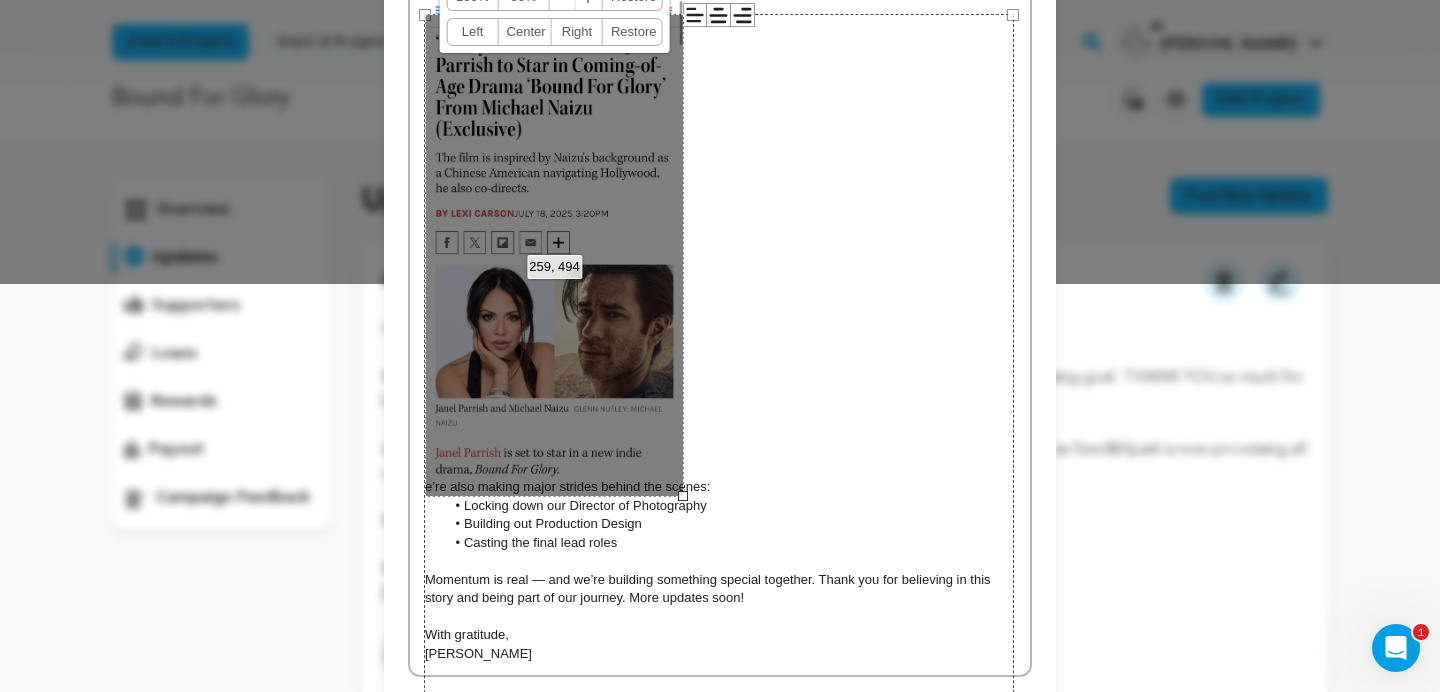 drag, startPoint x: 1013, startPoint y: 545, endPoint x: 682, endPoint y: -62, distance: 691.3827 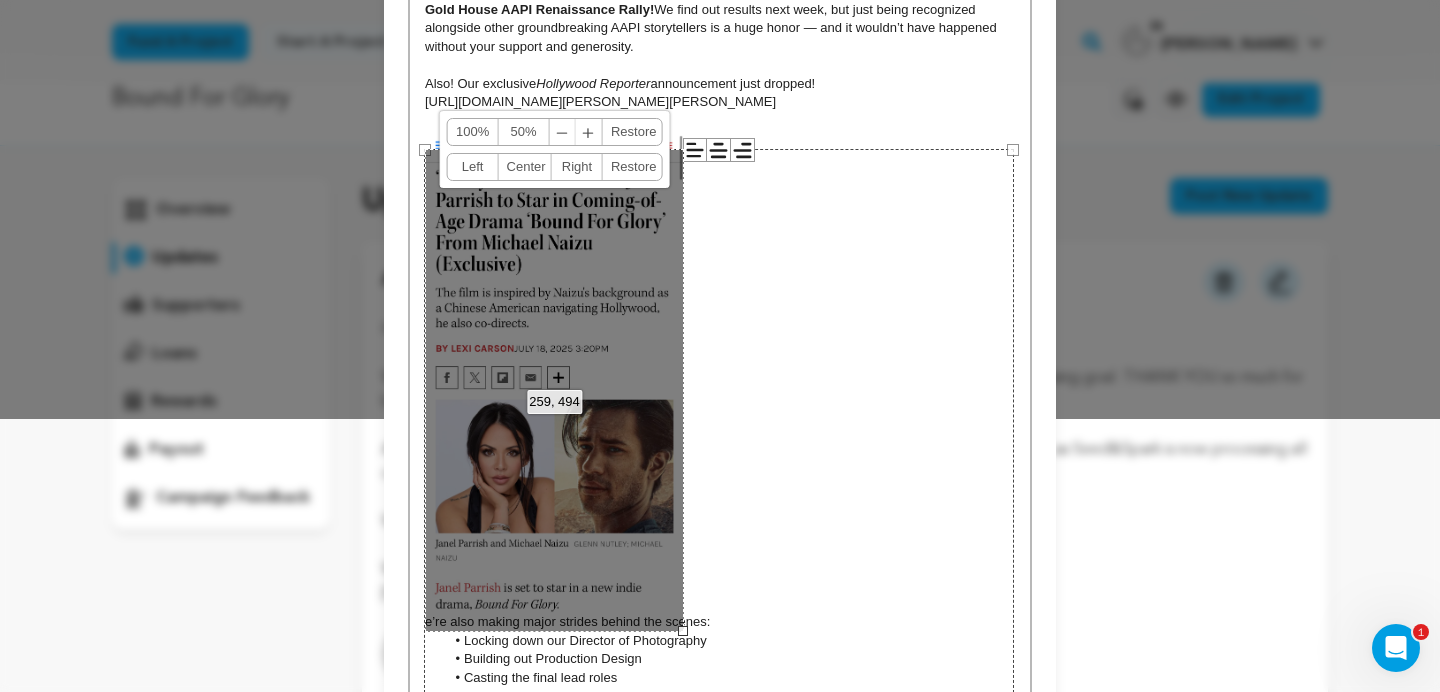 click on "Center" at bounding box center (525, 167) 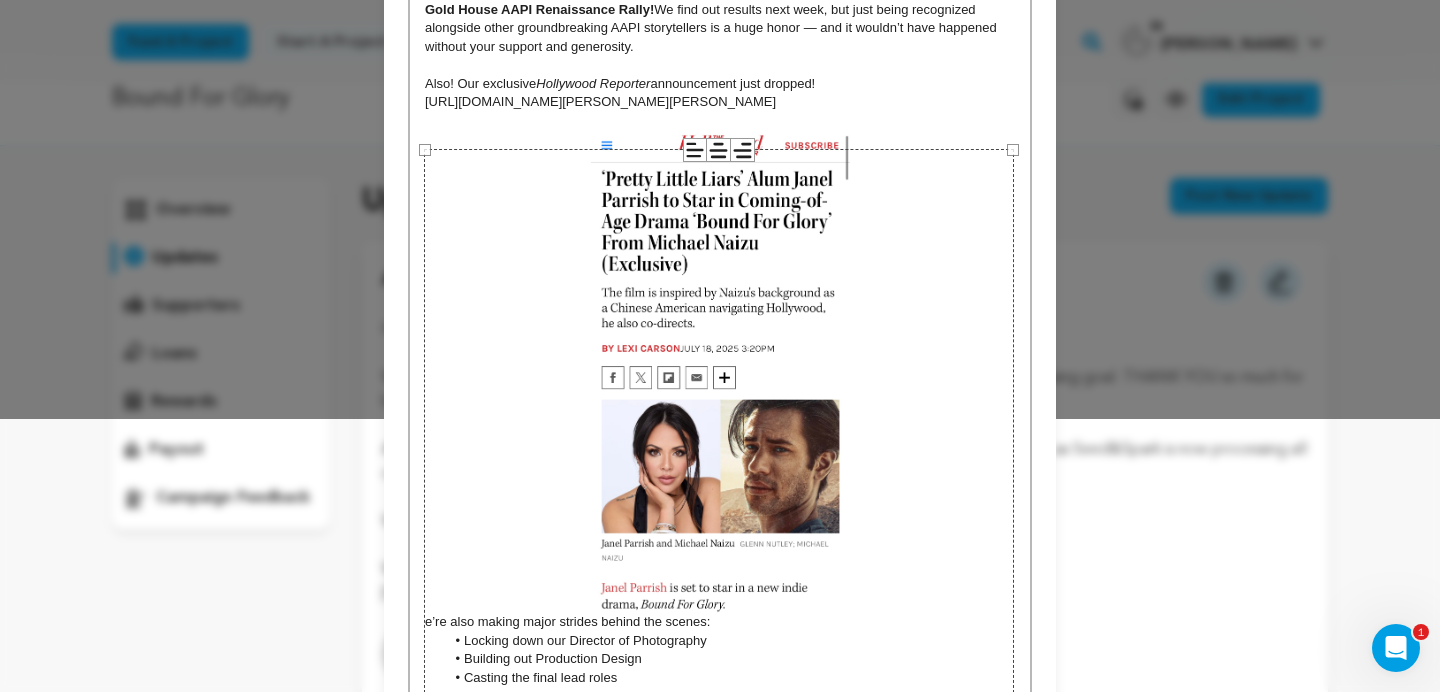 click at bounding box center [720, 65] 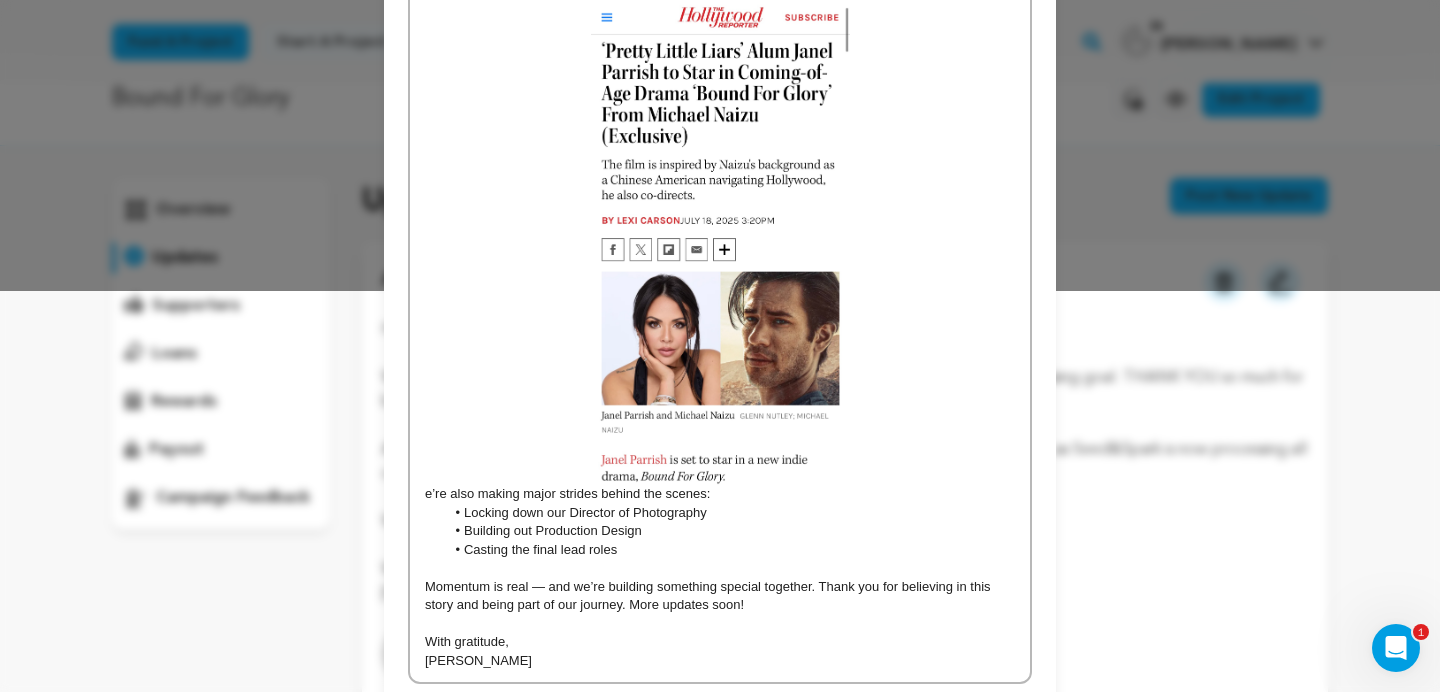 scroll, scrollTop: 402, scrollLeft: 0, axis: vertical 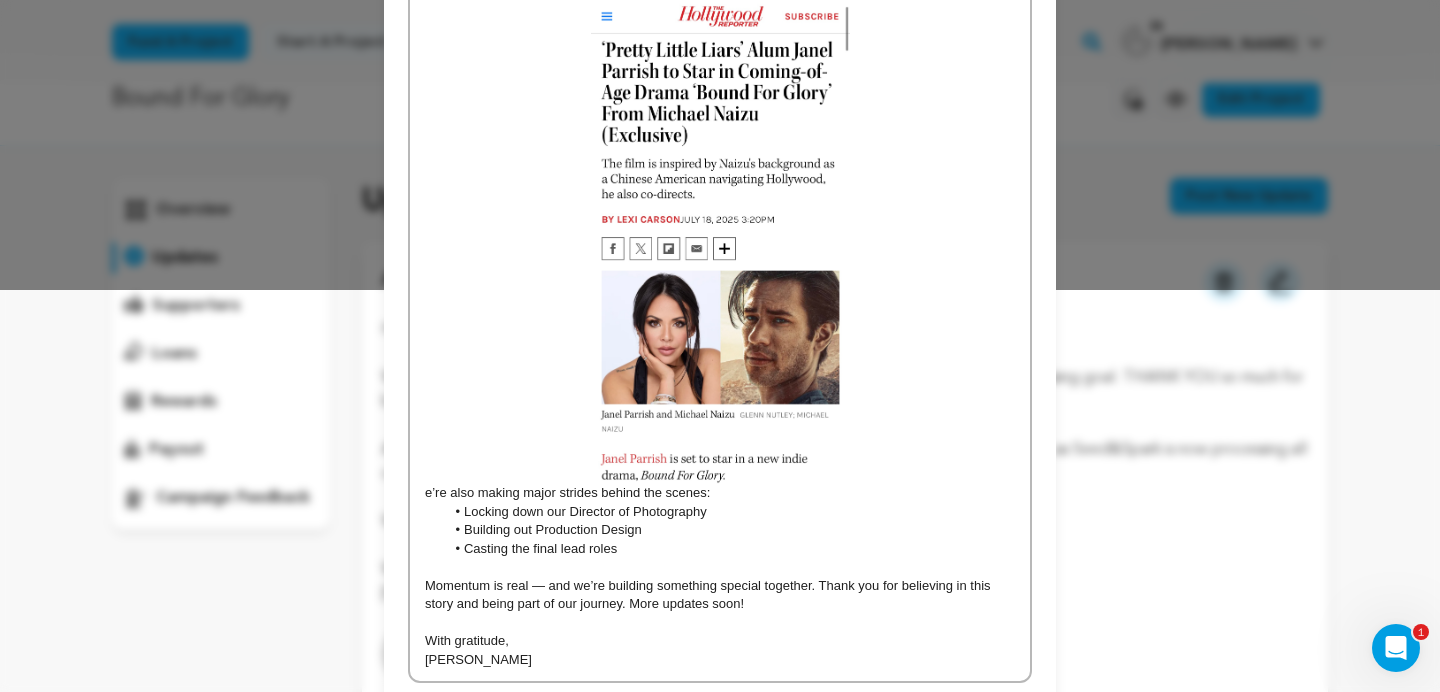 click on "Hey everyone, we’ve got some amazing news to share!!  Bound For Glory  is officially a  Finalist for the Gold House AAPI Renaissance Rally!  We find out results next week, but just being recognized alongside other groundbreaking AAPI storytellers is a huge honor — and it wouldn’t have happened without your support and generosity. Also! Our exclusive  Hollywood Reporter  announcement just dropped!  https://www.hollywoodreporter.com/movies/movie-news/janel-parrish-bound-for-glory-michael-naizu-1236319852/ e’re also making major strides behind the scenes: Locking down our Director of Photography Building out Production Design Casting the final lead roles Momentum is real — and we’re building something special together. Thank you for believing in this story and being part of our journey. More updates soon! With gratitude,  Michael" at bounding box center [720, 261] 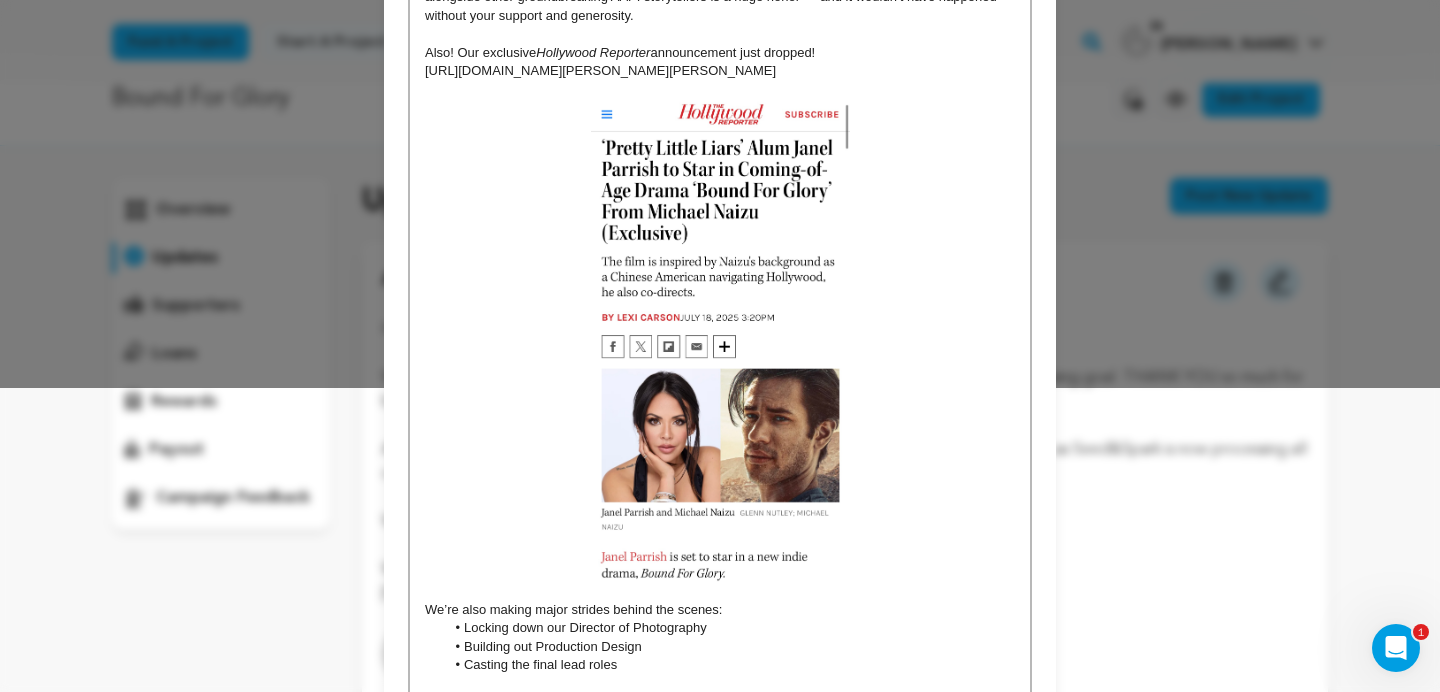 scroll, scrollTop: 302, scrollLeft: 0, axis: vertical 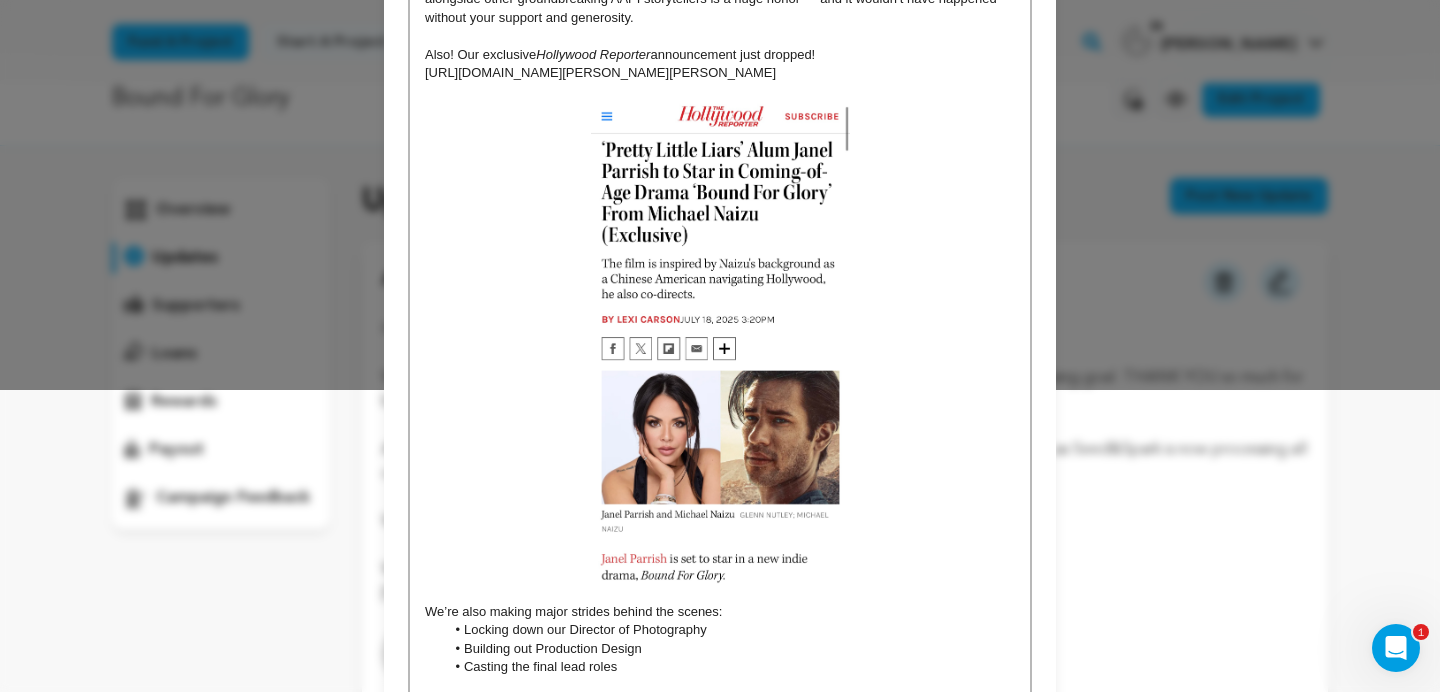 click at bounding box center [720, 342] 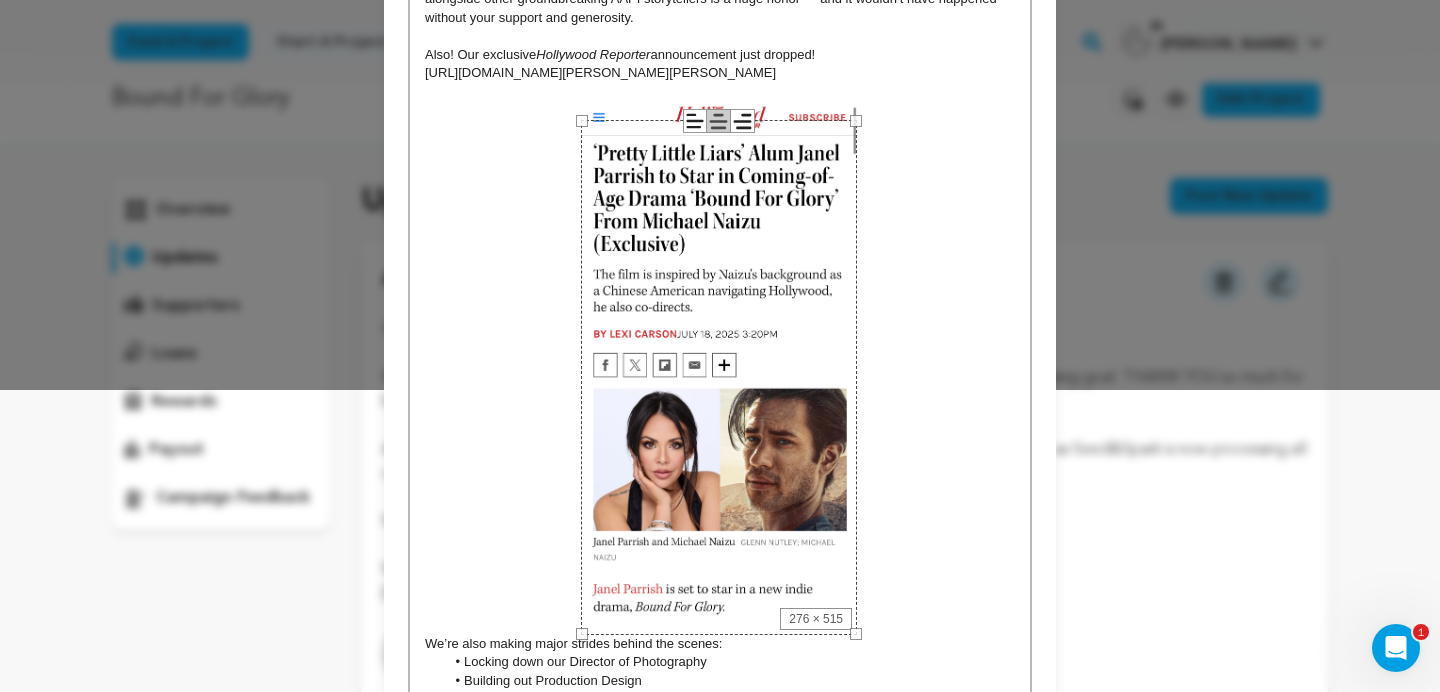 drag, startPoint x: 590, startPoint y: 119, endPoint x: 574, endPoint y: 106, distance: 20.615528 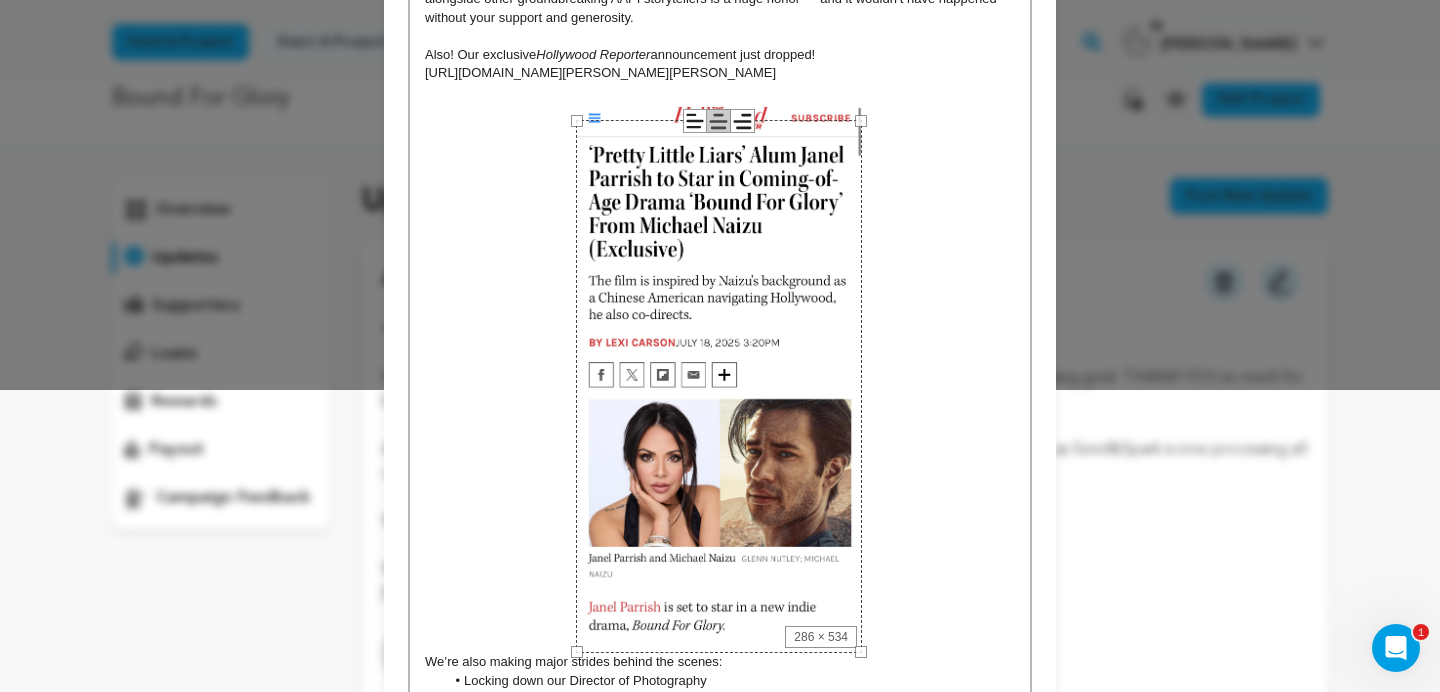 drag, startPoint x: 854, startPoint y: 119, endPoint x: 865, endPoint y: 149, distance: 31.95309 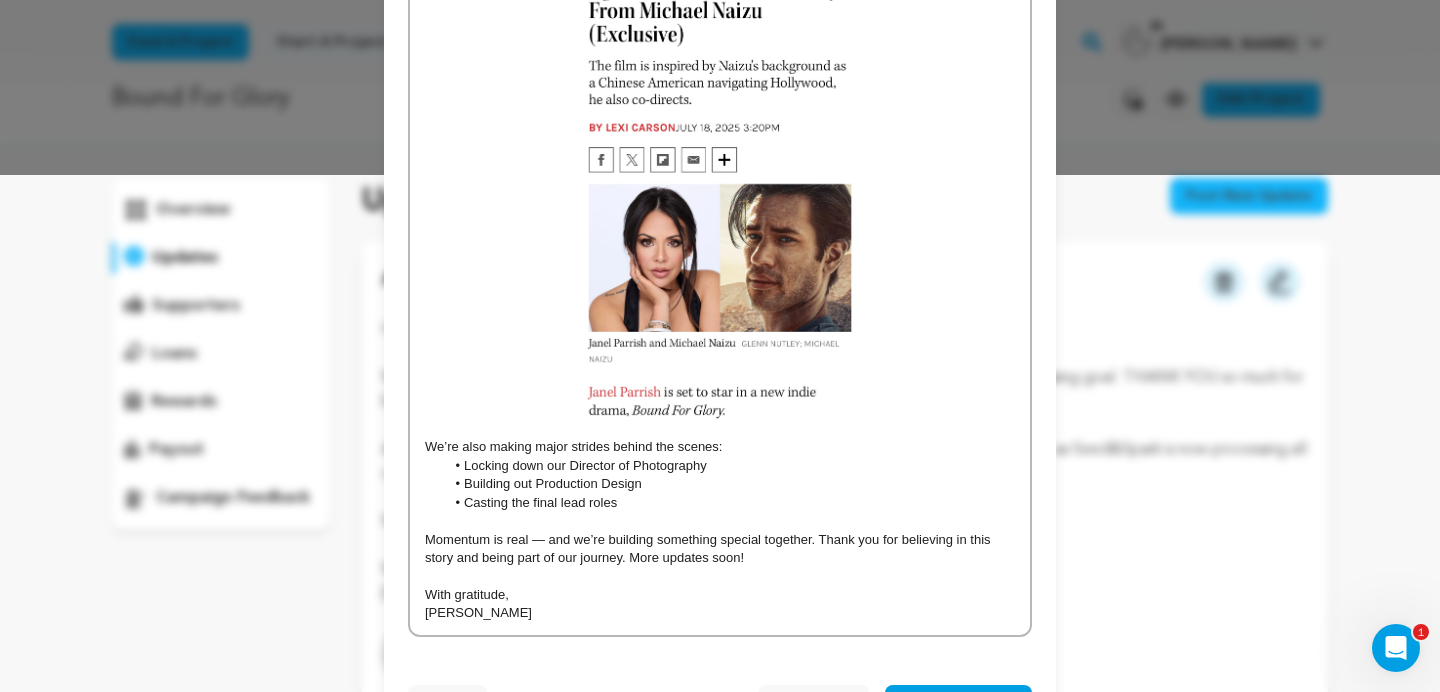 scroll, scrollTop: 519, scrollLeft: 0, axis: vertical 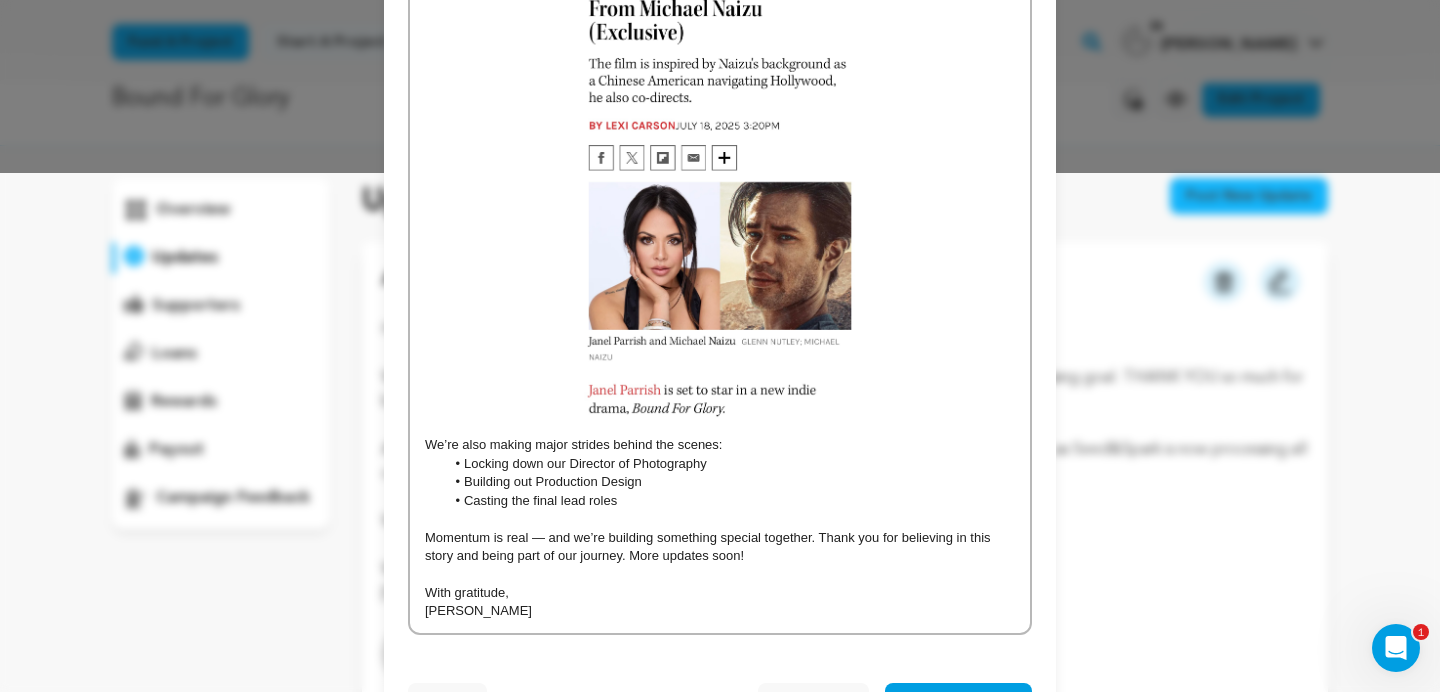 click at bounding box center (720, 151) 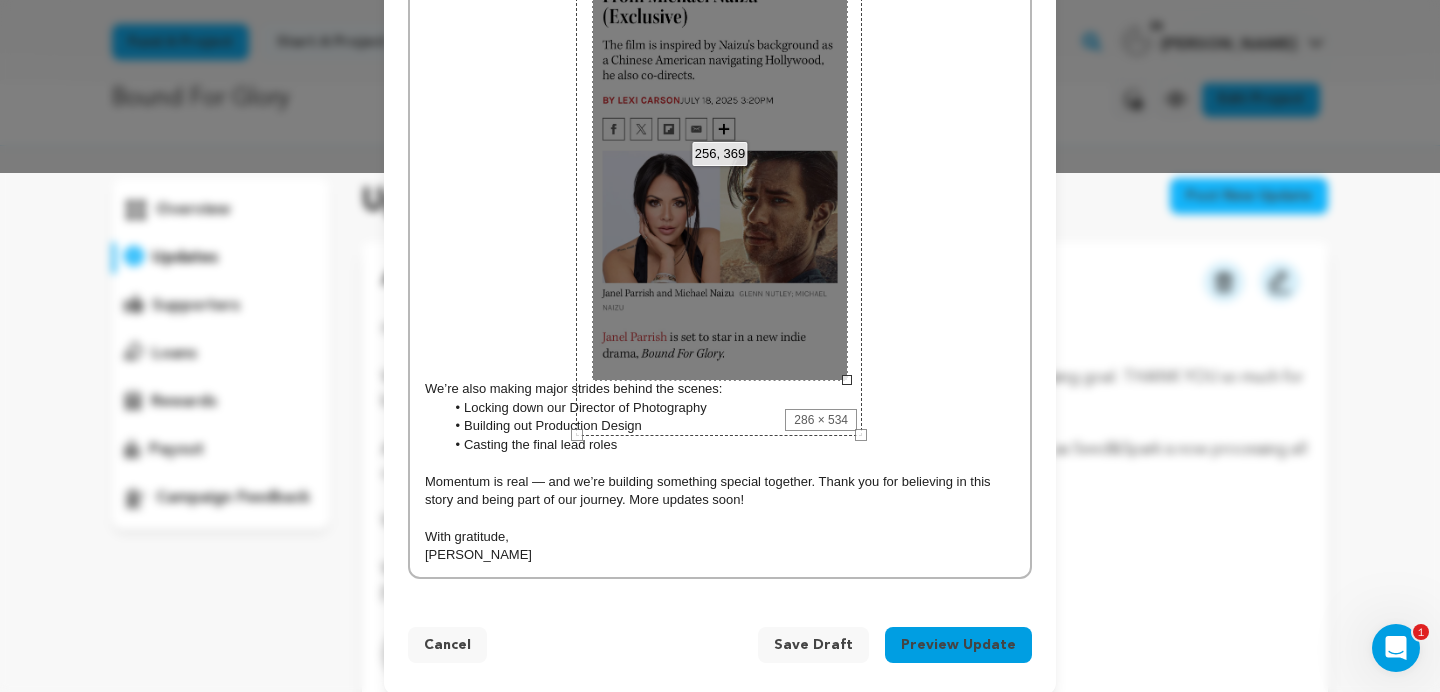 drag, startPoint x: 862, startPoint y: 437, endPoint x: 833, endPoint y: 273, distance: 166.54428 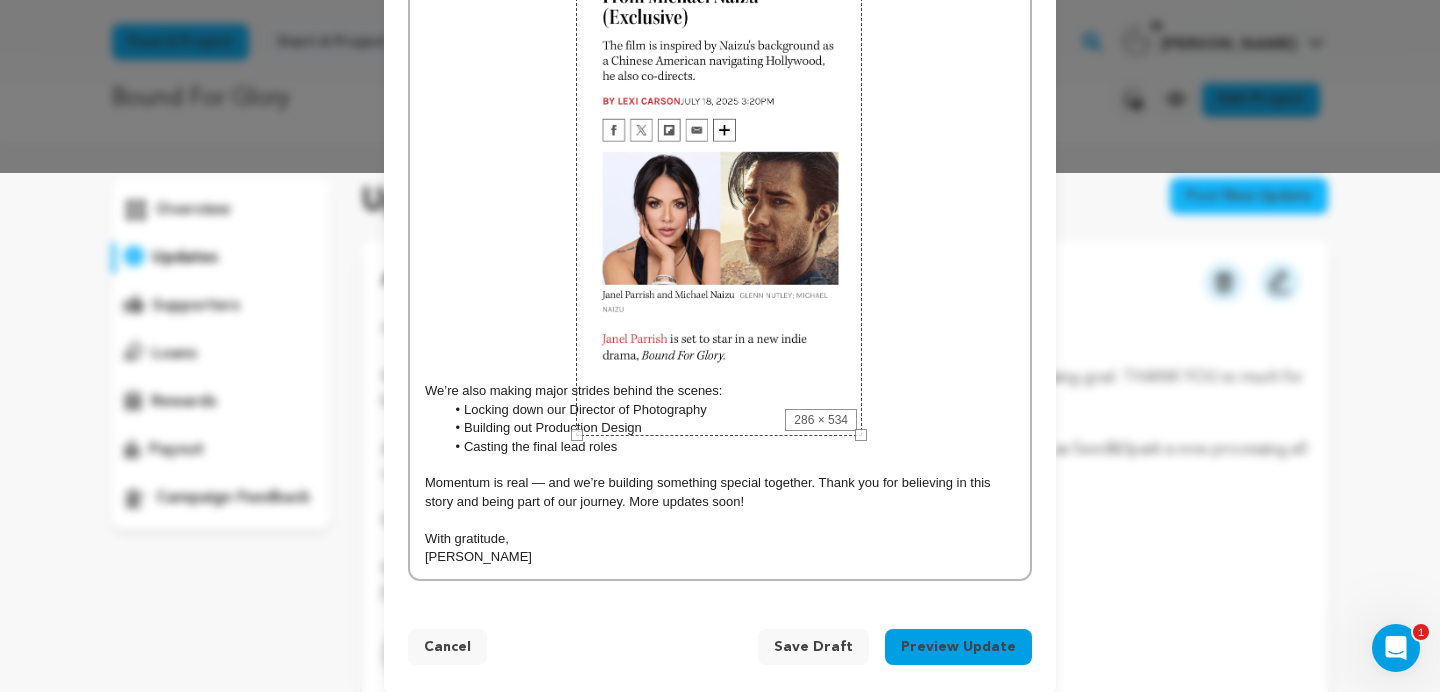 click at bounding box center [720, 124] 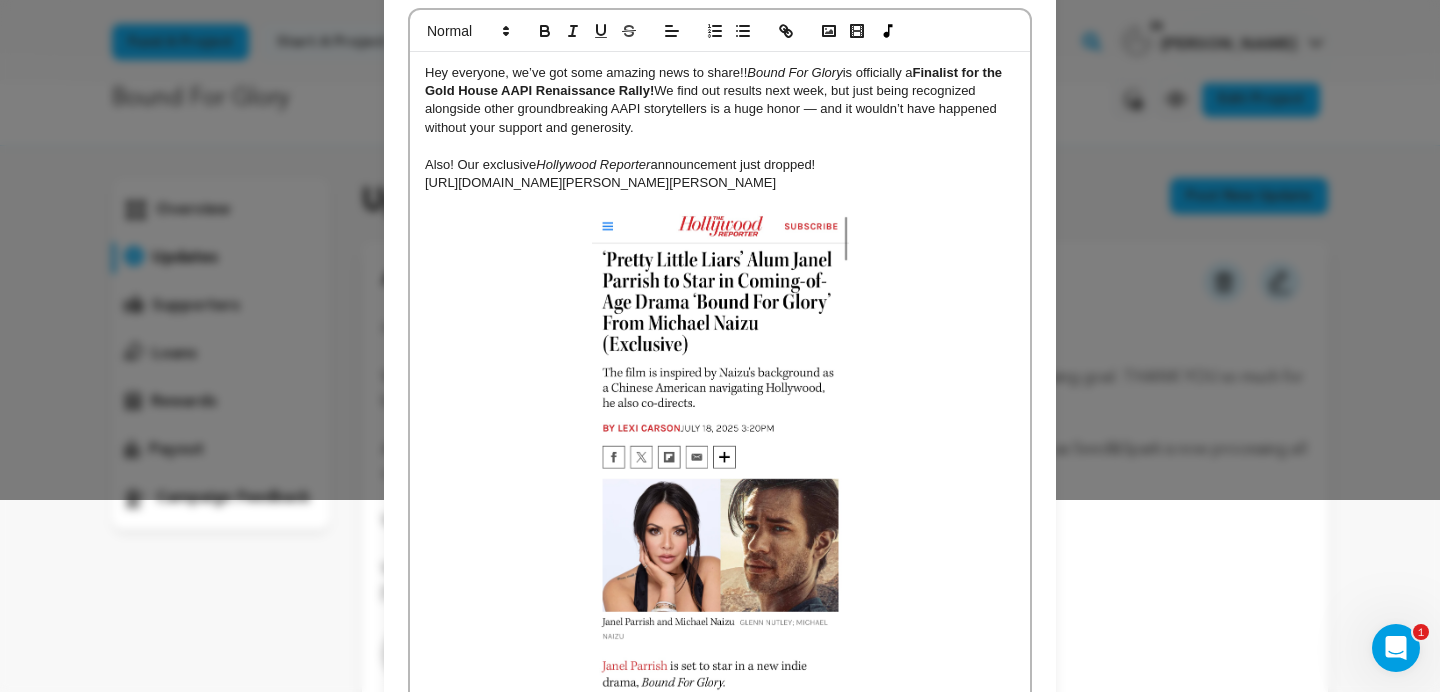 scroll, scrollTop: 185, scrollLeft: 0, axis: vertical 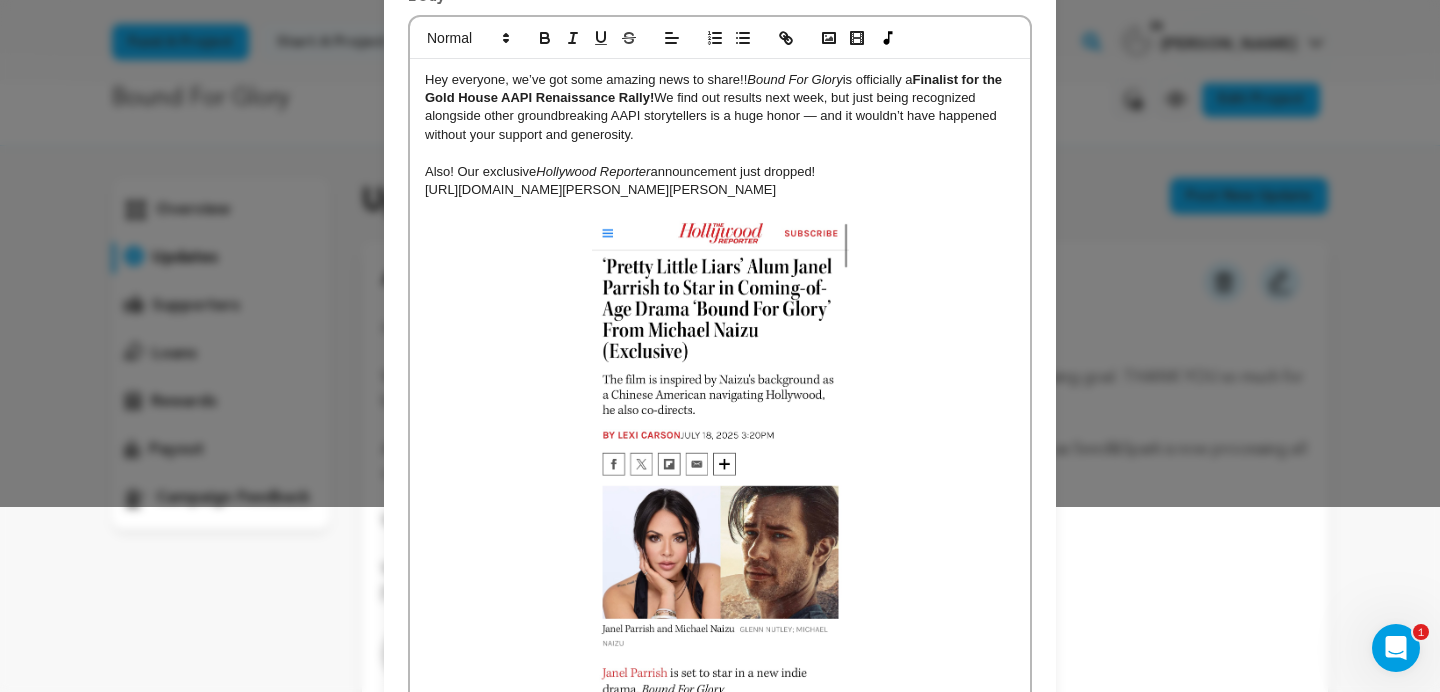 click on "Hey everyone, we’ve got some amazing news to share!!  Bound For Glory  is officially a  Finalist for the Gold House AAPI Renaissance Rally!  We find out results next week, but just being recognized alongside other groundbreaking AAPI storytellers is a huge honor — and it wouldn’t have happened without your support and generosity." at bounding box center (720, 108) 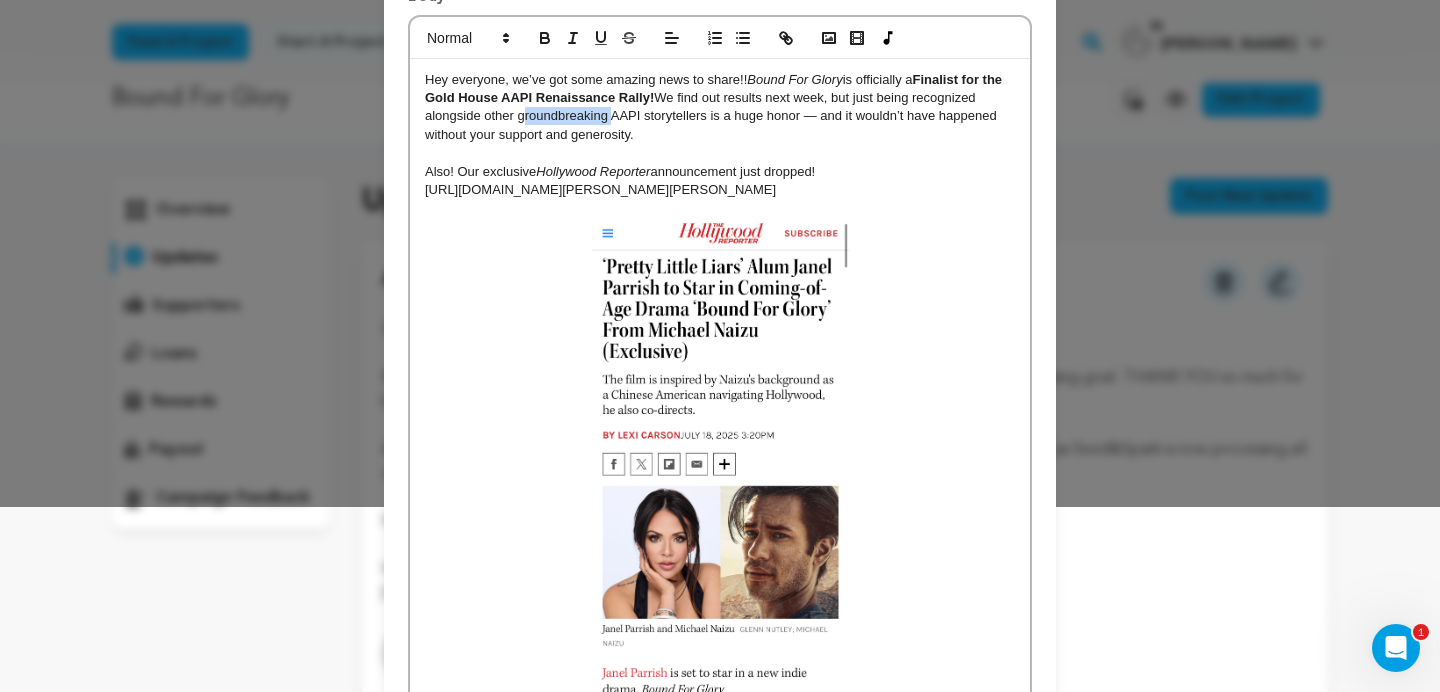 click on "Hey everyone, we’ve got some amazing news to share!!  Bound For Glory  is officially a  Finalist for the Gold House AAPI Renaissance Rally!  We find out results next week, but just being recognized alongside other groundbreaking AAPI storytellers is a huge honor — and it wouldn’t have happened without your support and generosity." at bounding box center [720, 108] 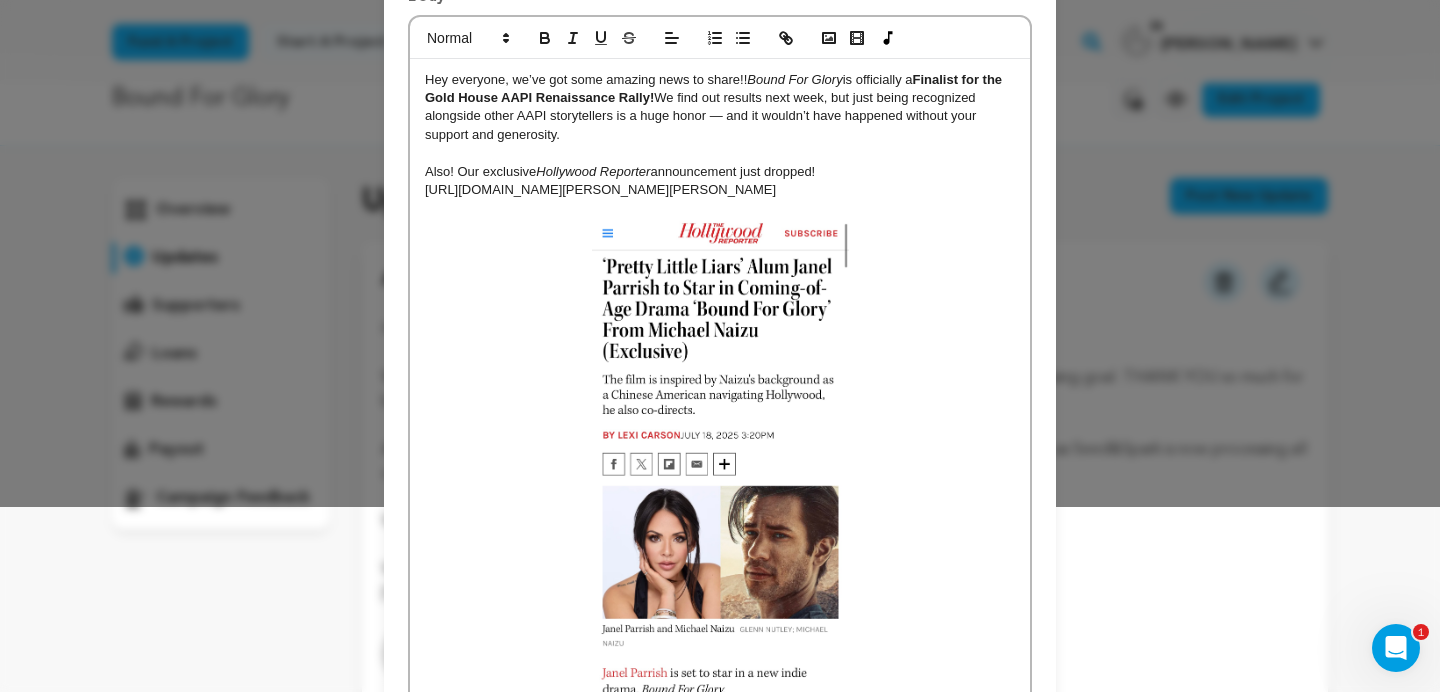 click at bounding box center [720, 153] 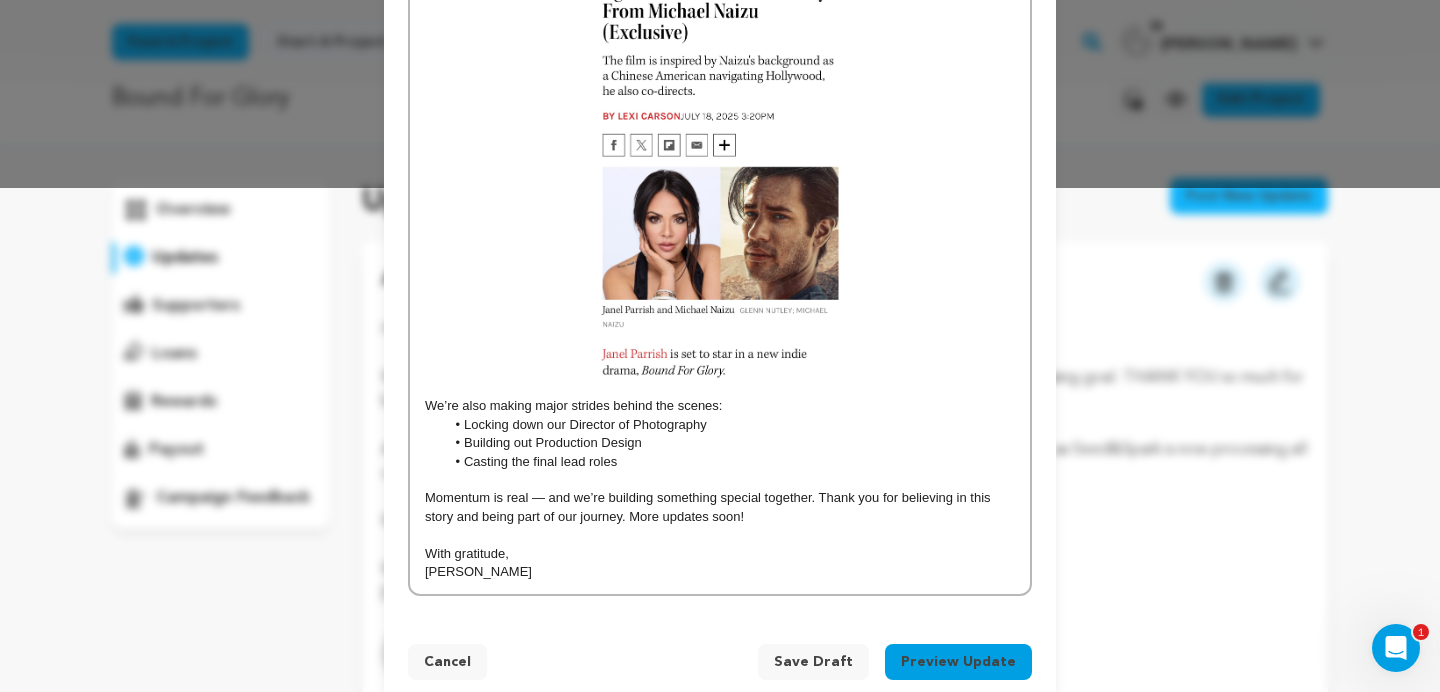 scroll, scrollTop: 558, scrollLeft: 0, axis: vertical 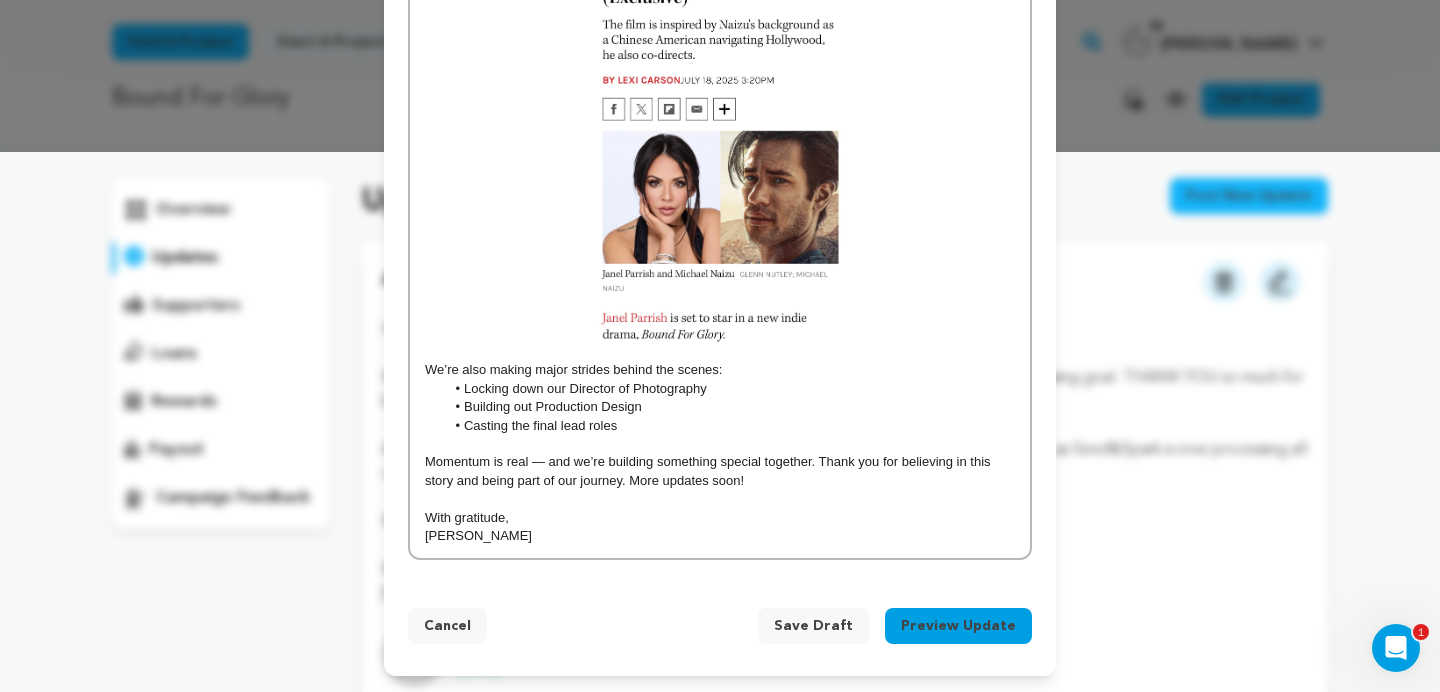 click on "[PERSON_NAME]" at bounding box center (720, 536) 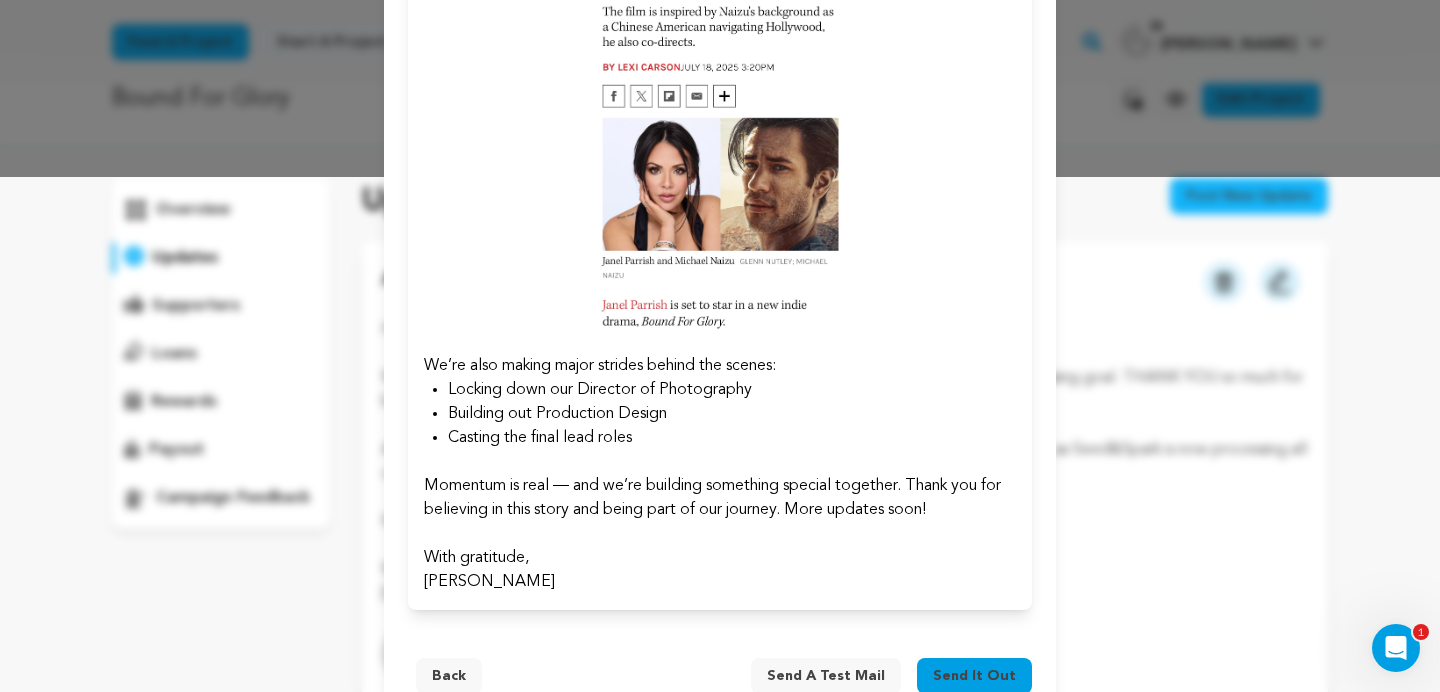 scroll, scrollTop: 587, scrollLeft: 0, axis: vertical 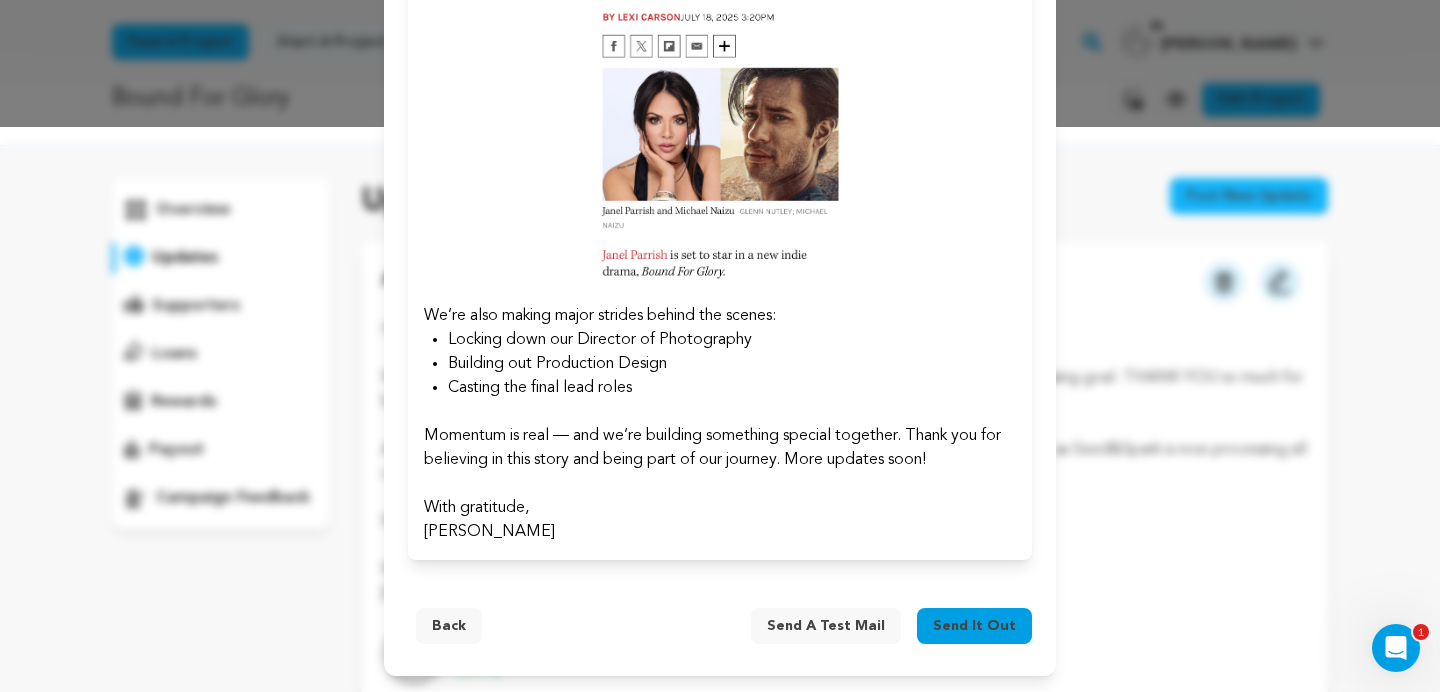 click on "Send it out" at bounding box center [974, 626] 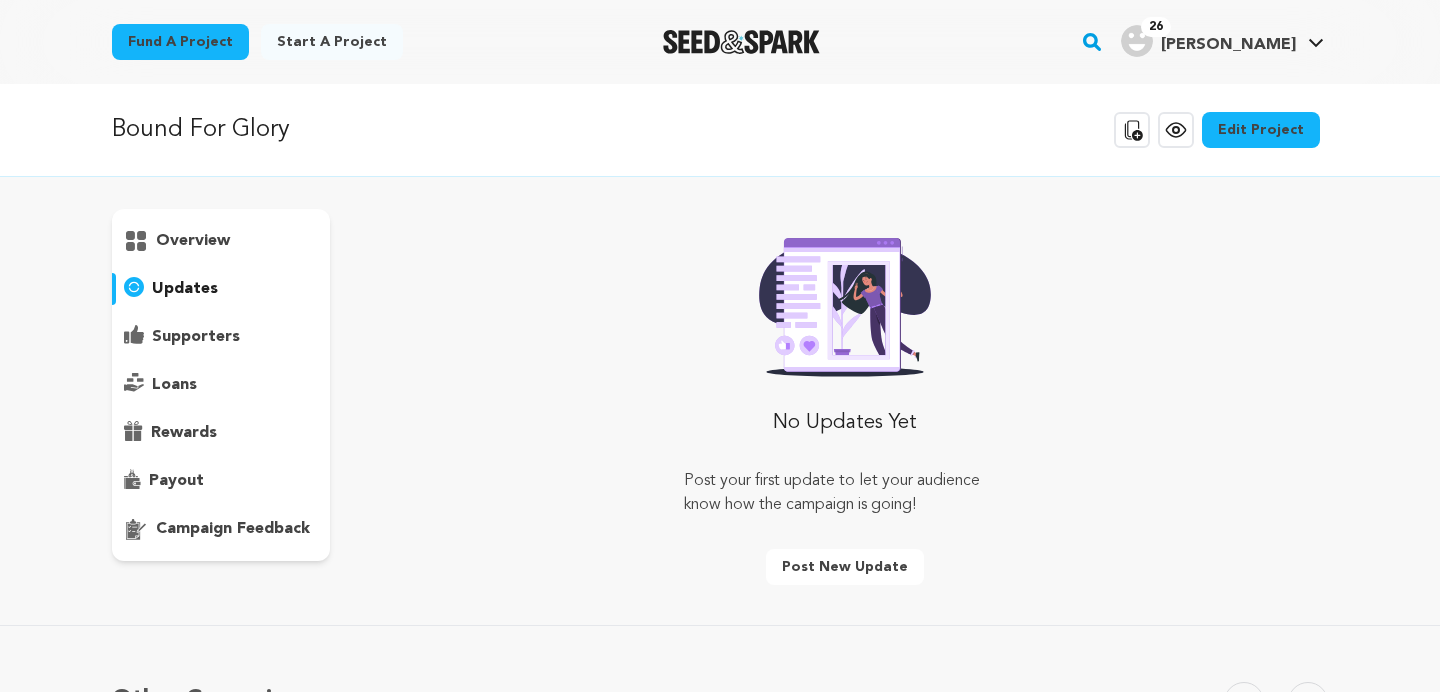 scroll, scrollTop: 31, scrollLeft: 0, axis: vertical 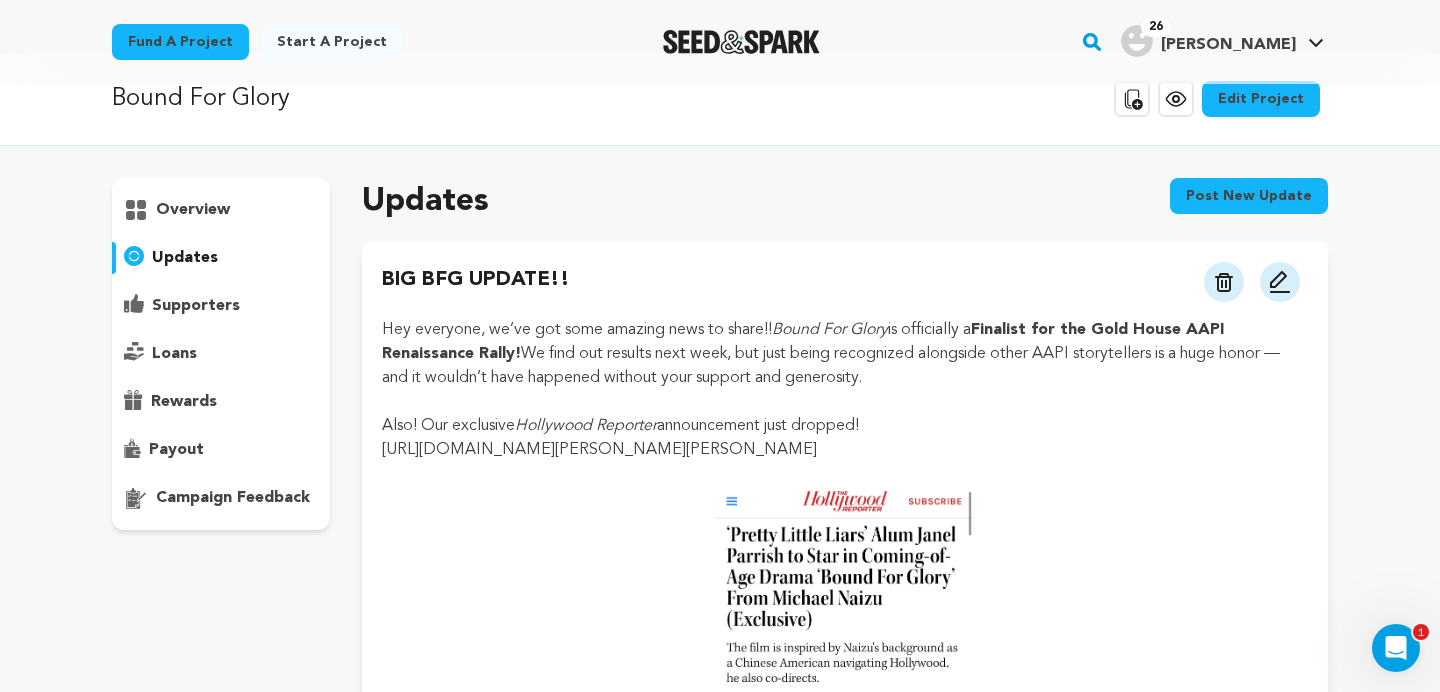 click on "payout" at bounding box center (176, 450) 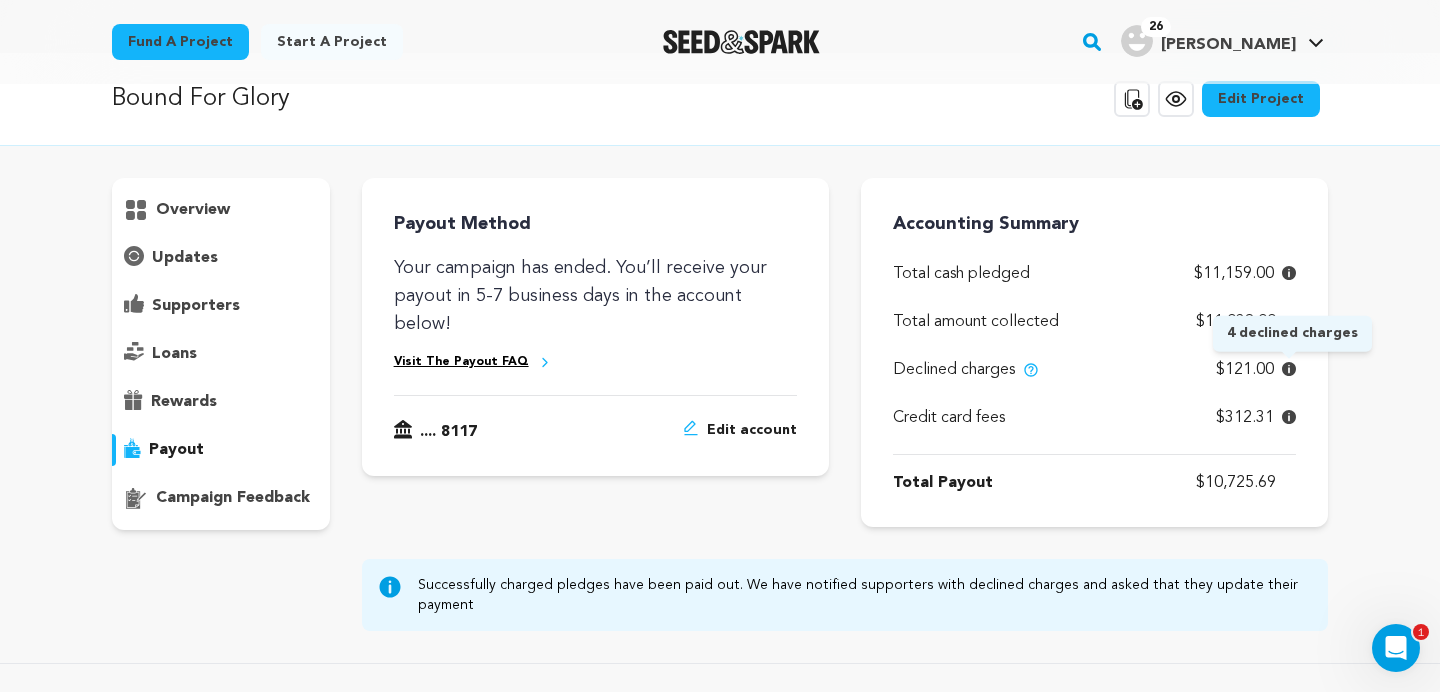 click 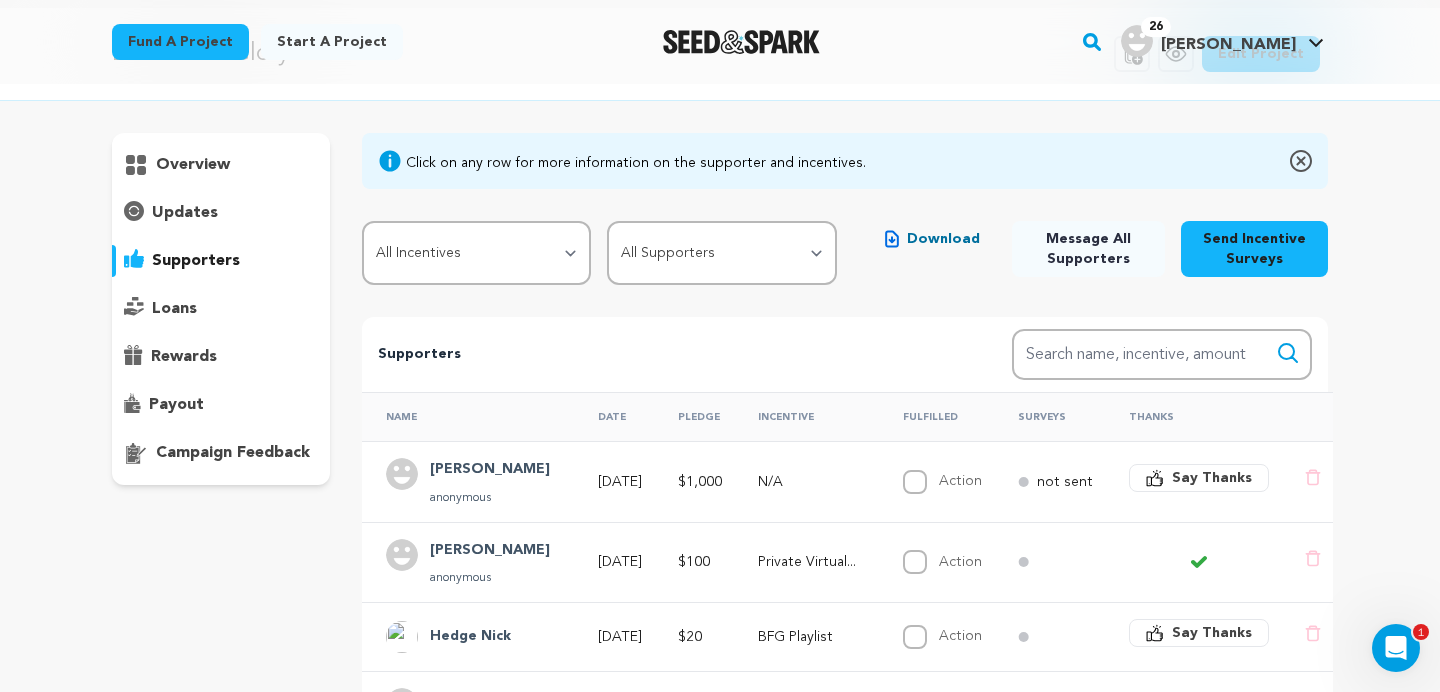 scroll, scrollTop: 0, scrollLeft: 0, axis: both 